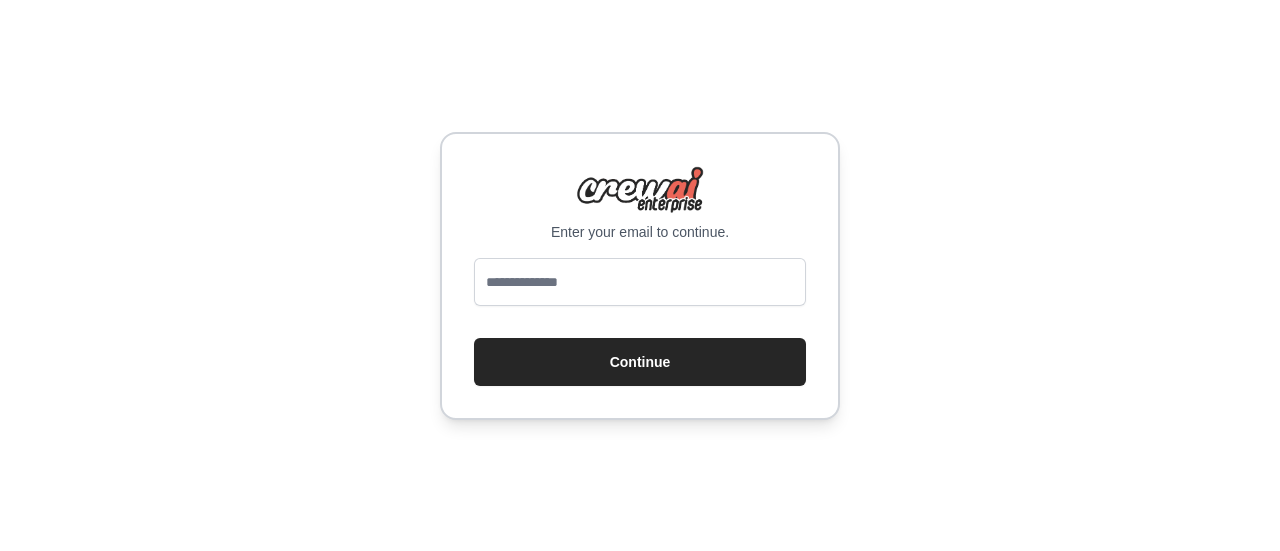 type on "**********" 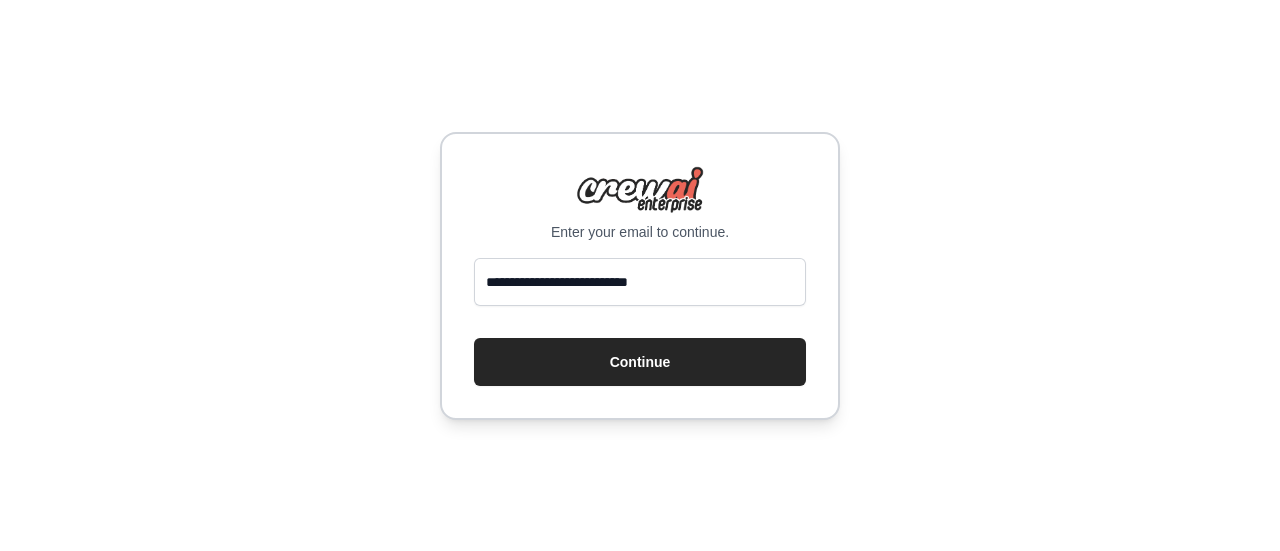 scroll, scrollTop: 0, scrollLeft: 0, axis: both 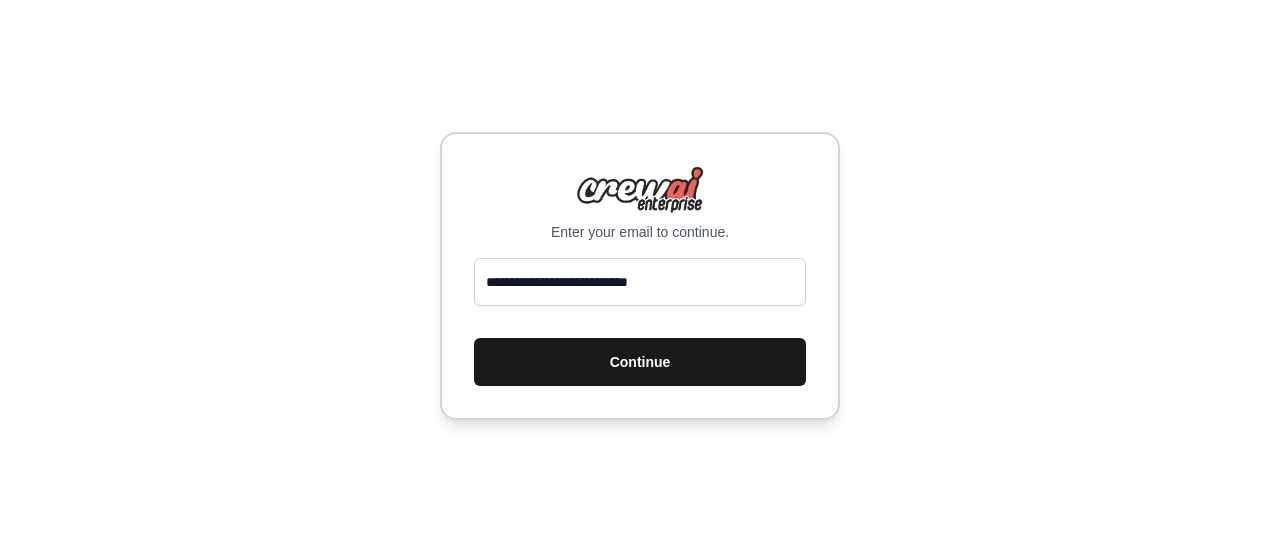 click on "Continue" at bounding box center [640, 362] 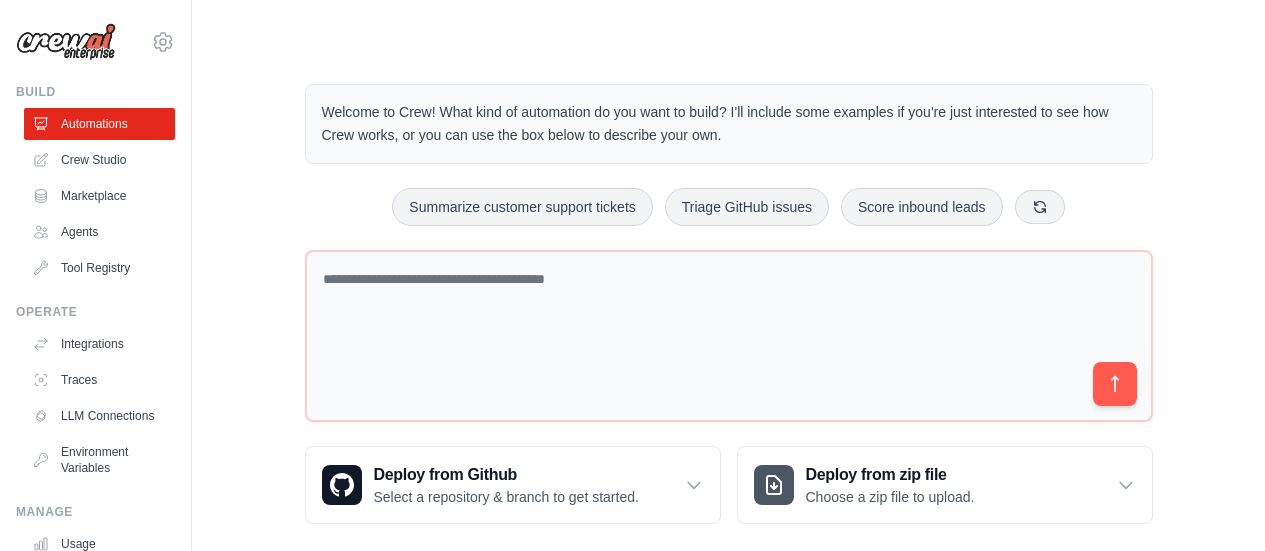 scroll, scrollTop: 22, scrollLeft: 0, axis: vertical 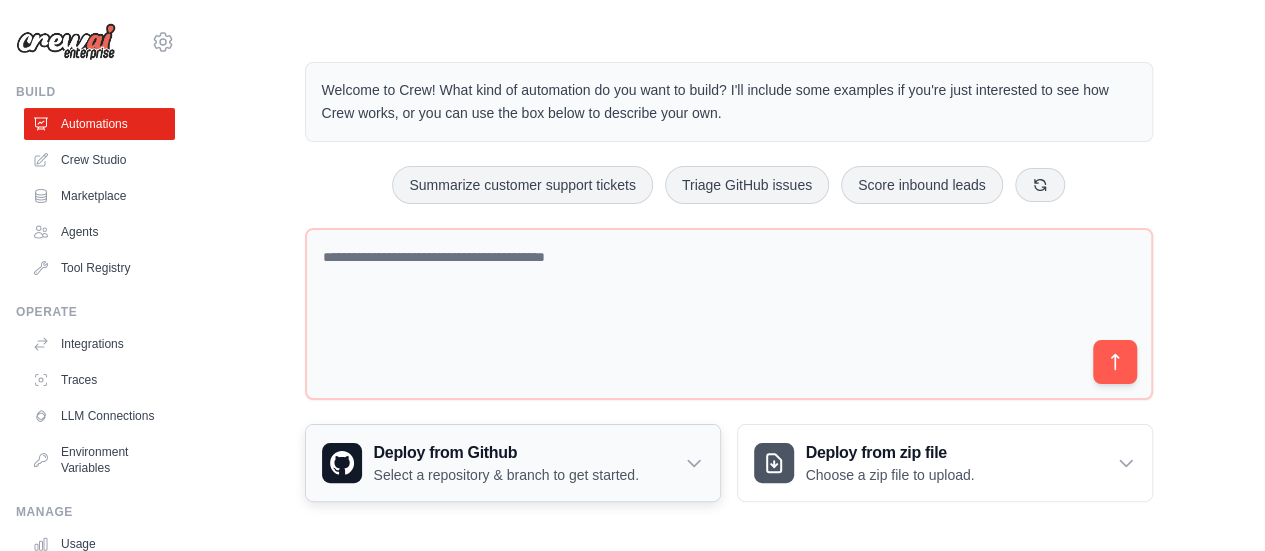click 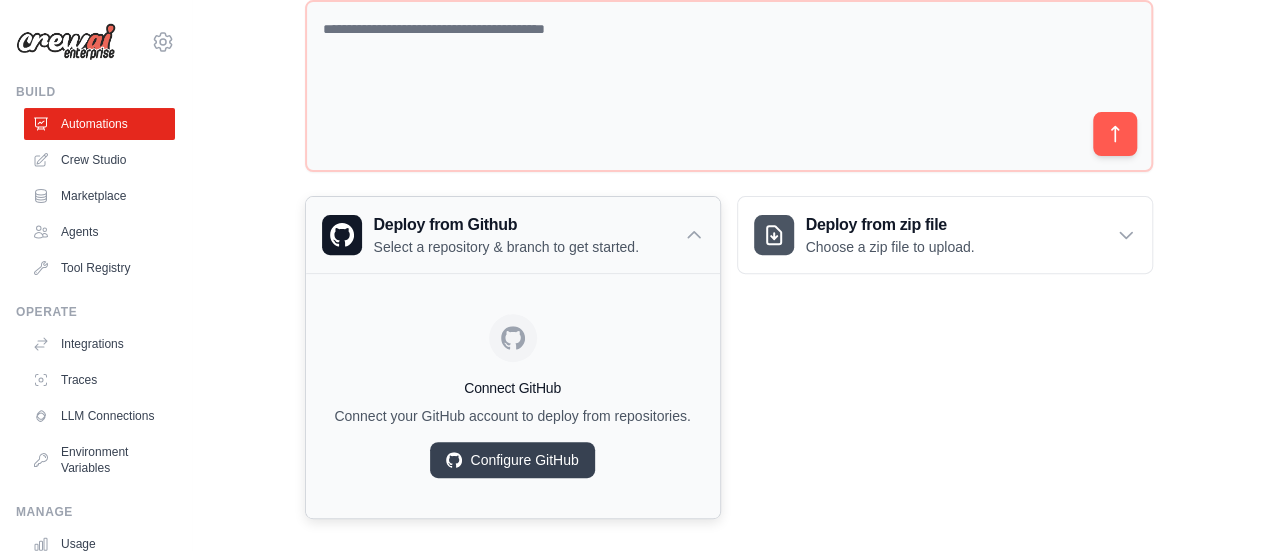scroll, scrollTop: 267, scrollLeft: 0, axis: vertical 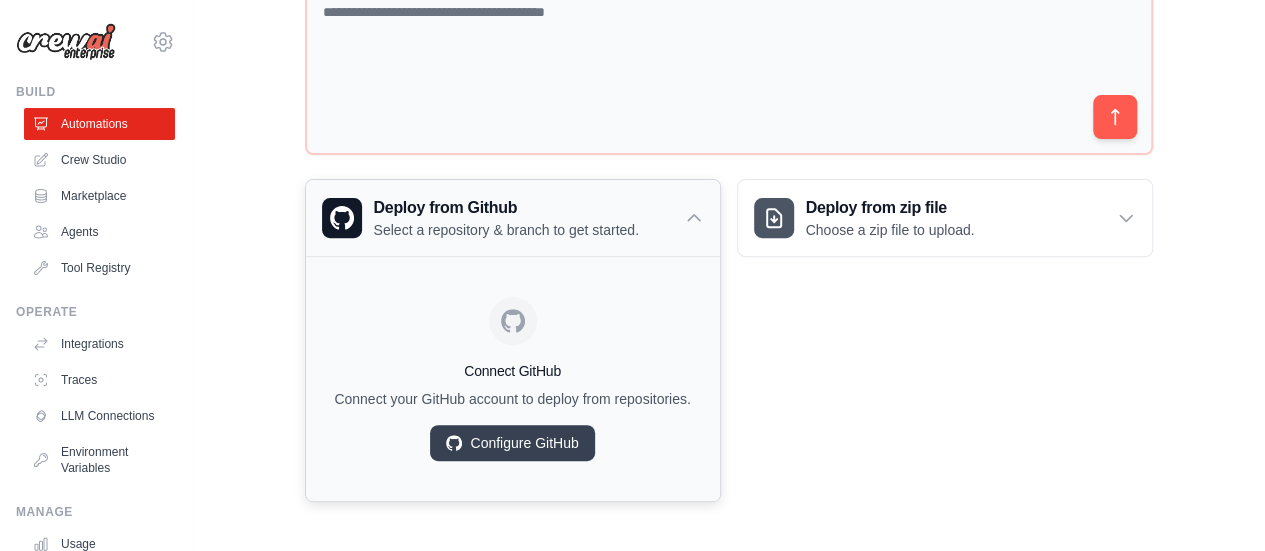 click on "Deploy from Github
Select a repository & branch to get started." at bounding box center (513, 218) 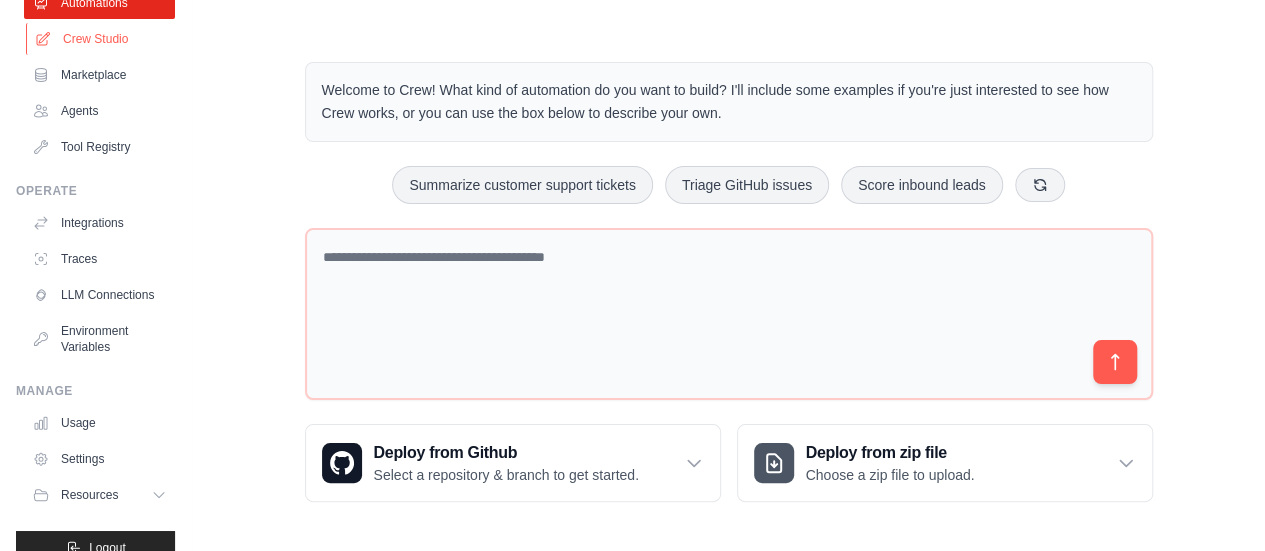 scroll, scrollTop: 0, scrollLeft: 0, axis: both 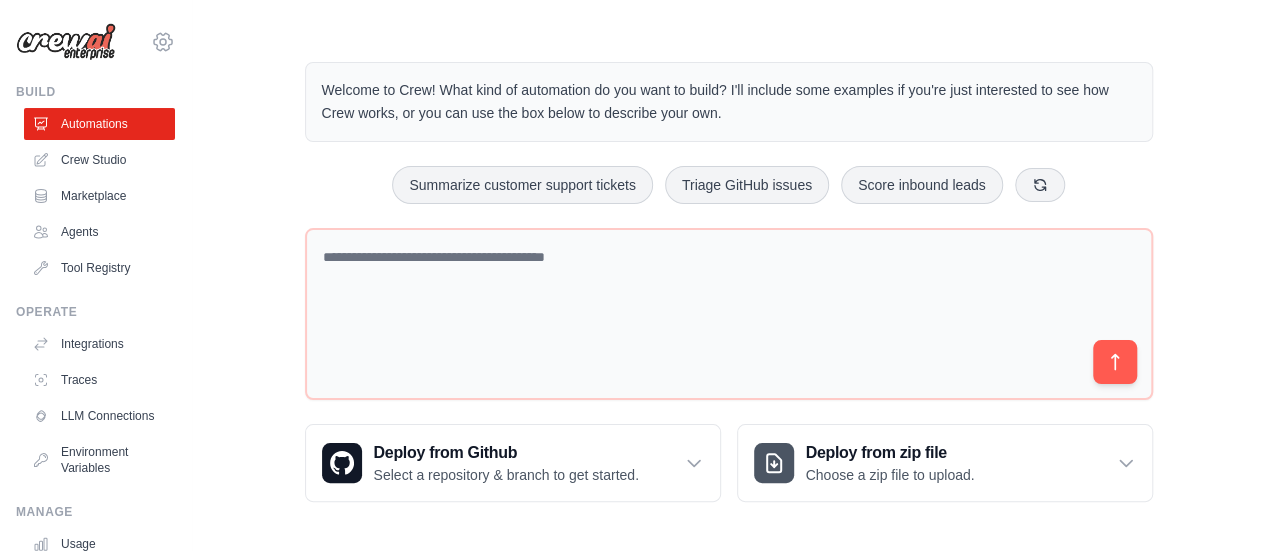 click 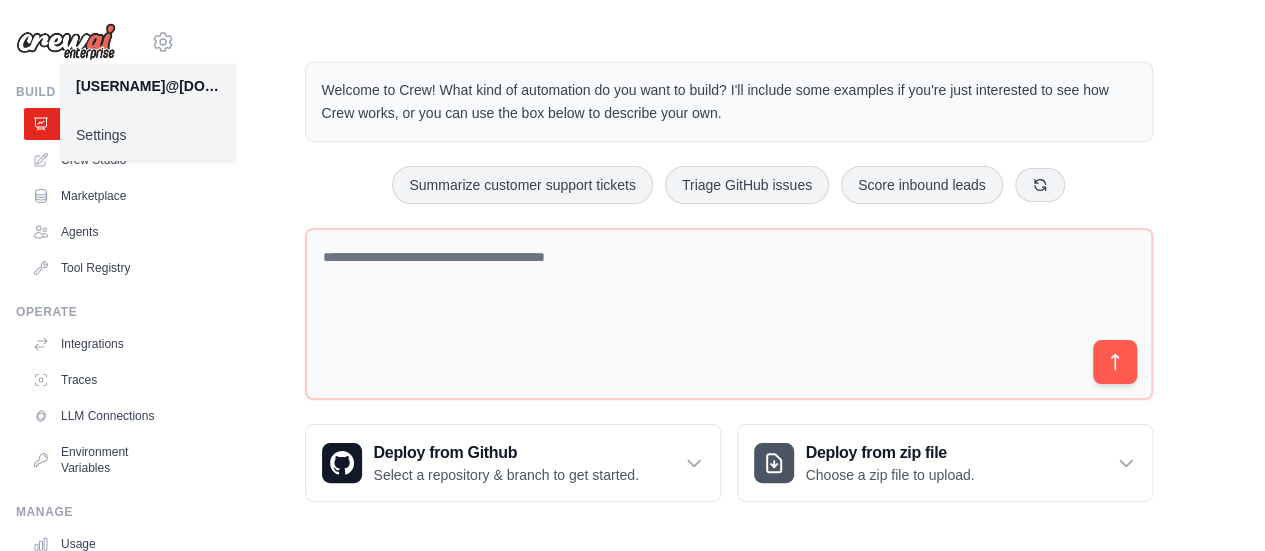 click on "Welcome to Crew! What kind of automation do you want to build?
I'll include some examples if you're just interested to see how
Crew works, or you can use the box below to describe your own.
Summarize customer support tickets
Triage GitHub issues
Score inbound leads
Deploy from Github
Select a repository & branch to get started." at bounding box center (728, 282) 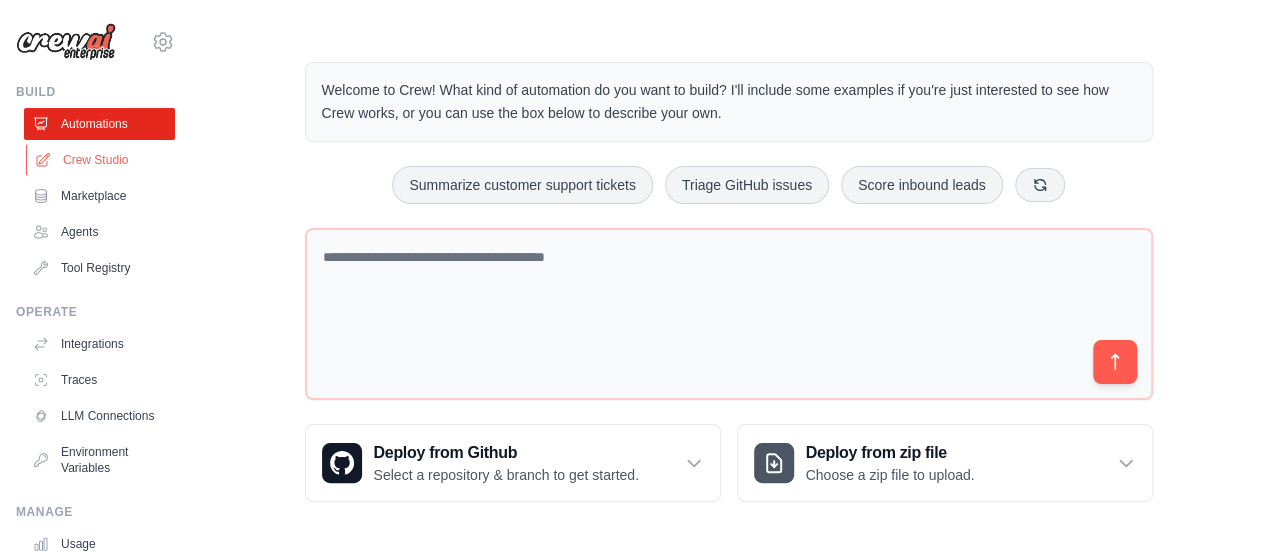 click on "Crew Studio" at bounding box center [101, 160] 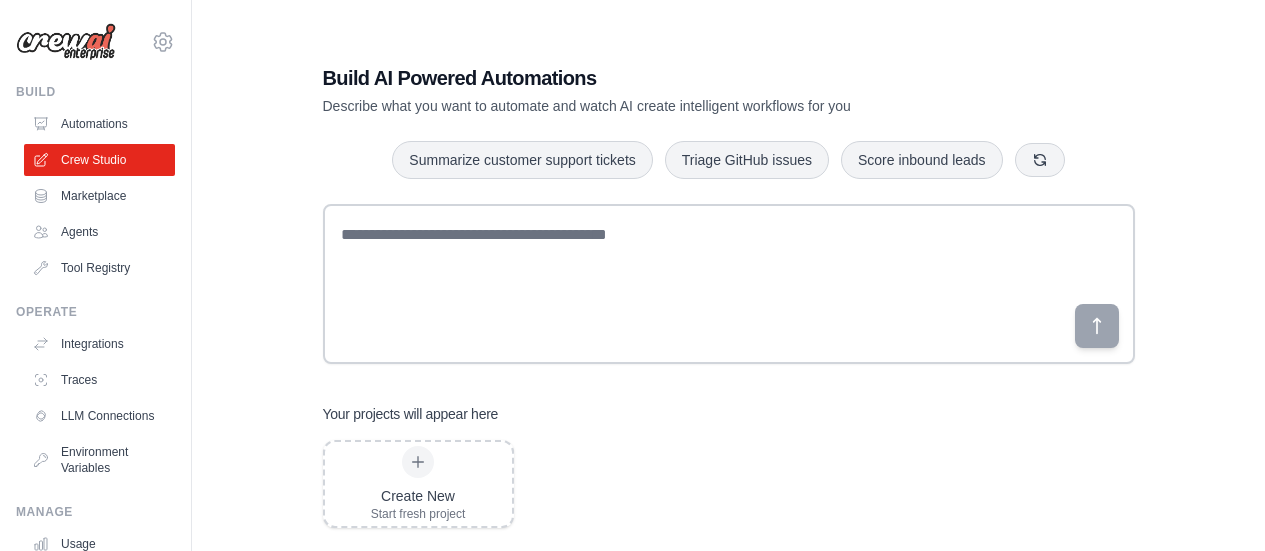 scroll, scrollTop: 40, scrollLeft: 0, axis: vertical 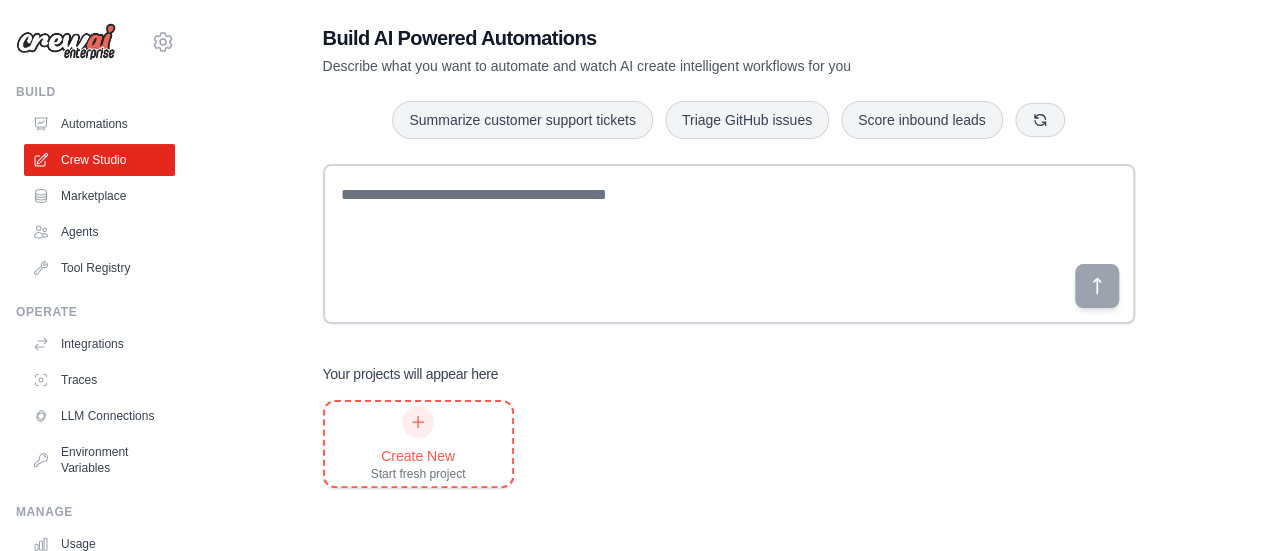 click 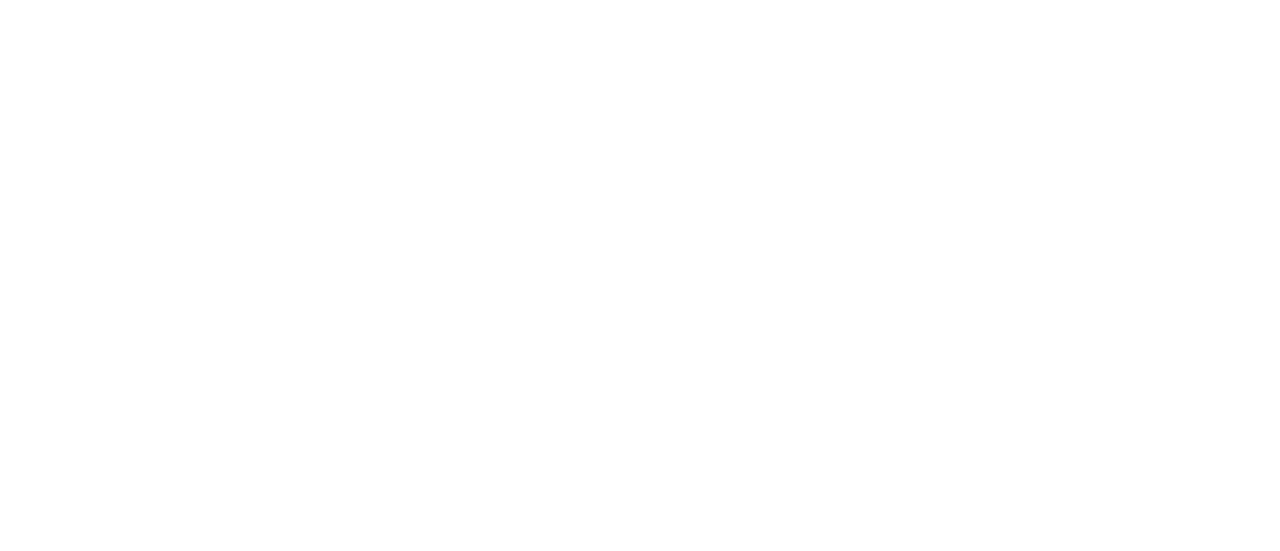 scroll, scrollTop: 0, scrollLeft: 0, axis: both 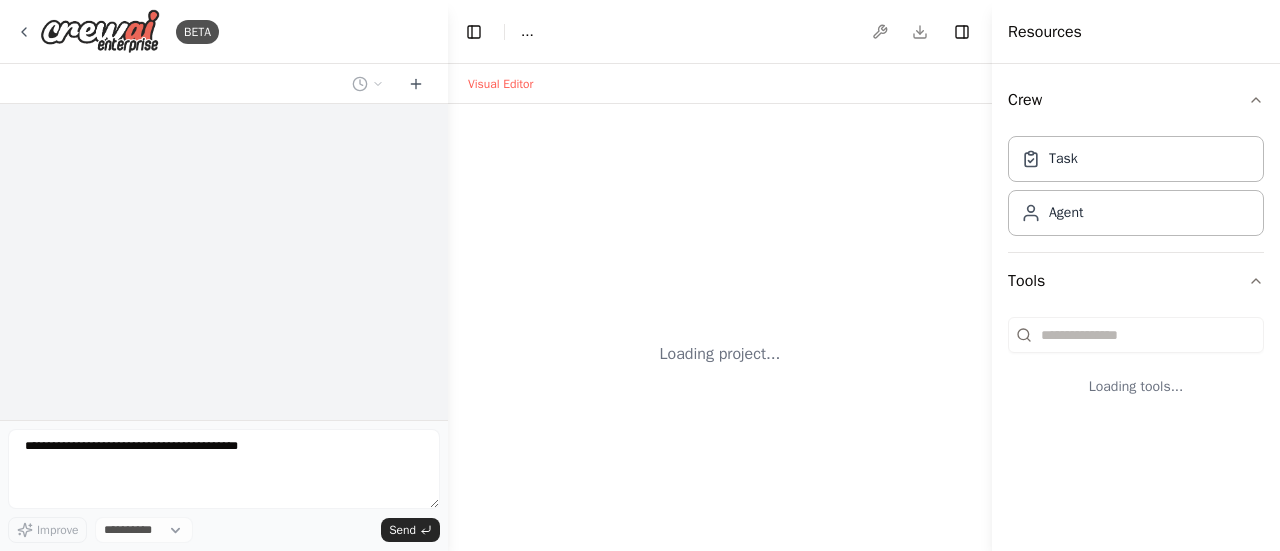 select on "****" 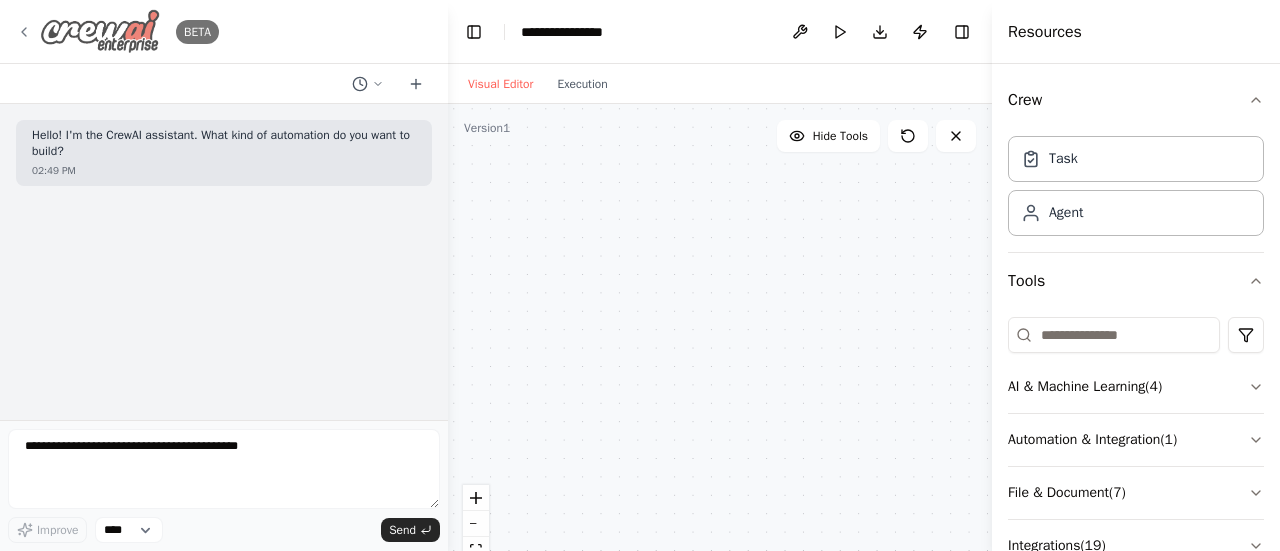 click 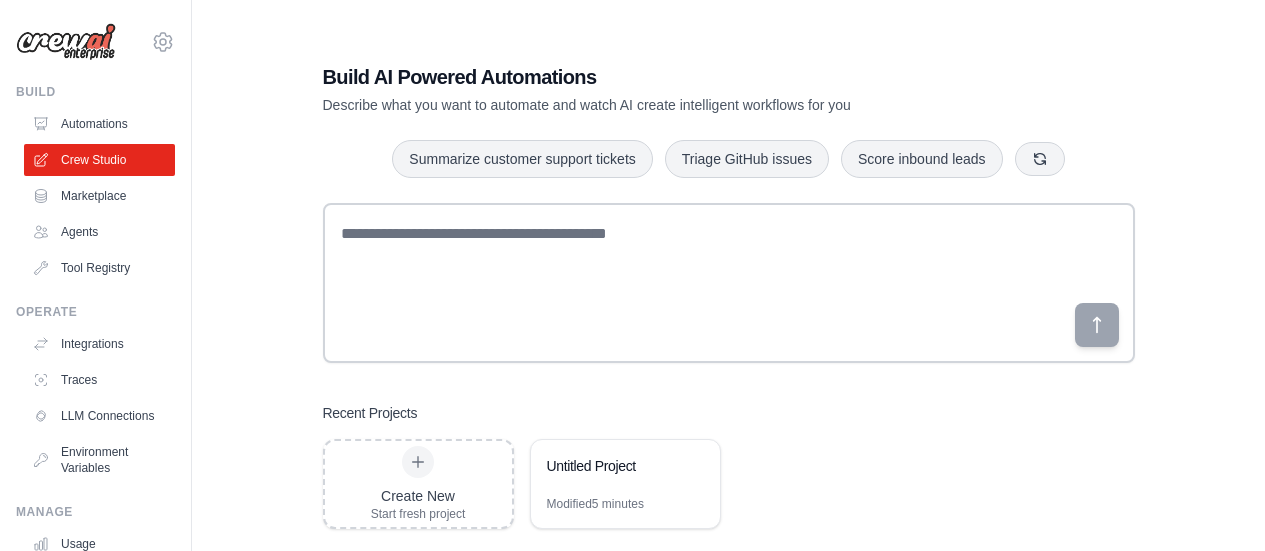 scroll, scrollTop: 0, scrollLeft: 0, axis: both 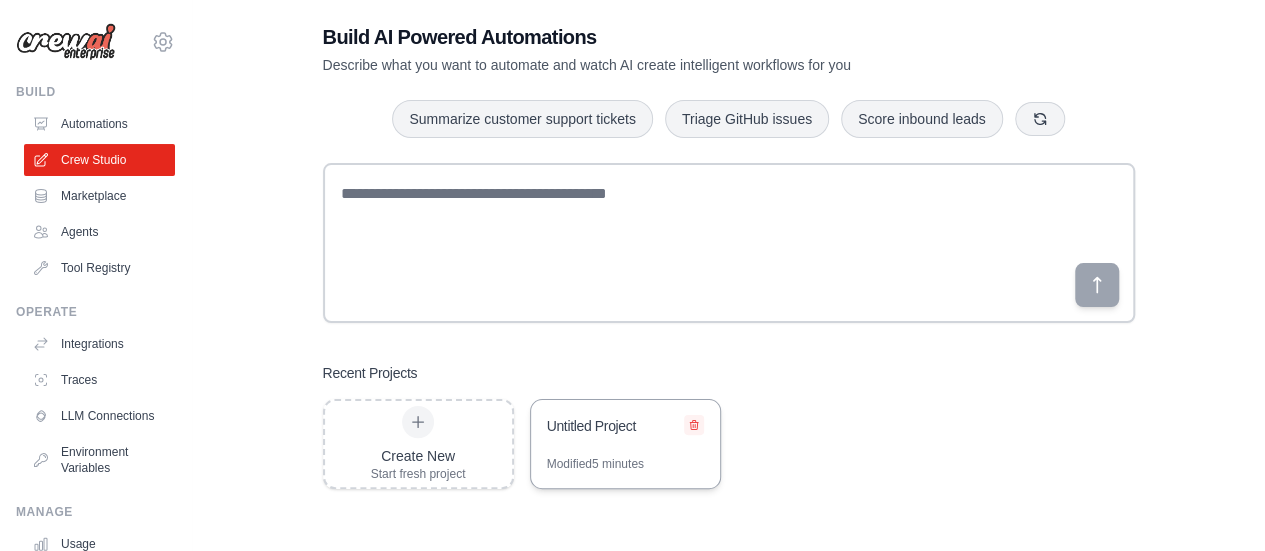click 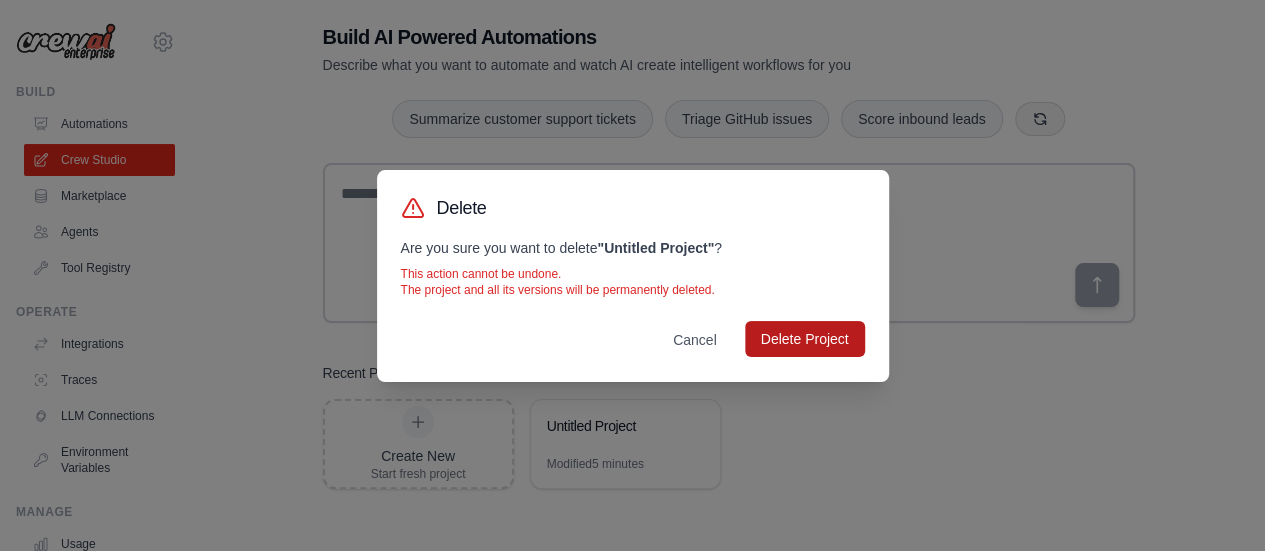 click on "Delete Project" at bounding box center (805, 339) 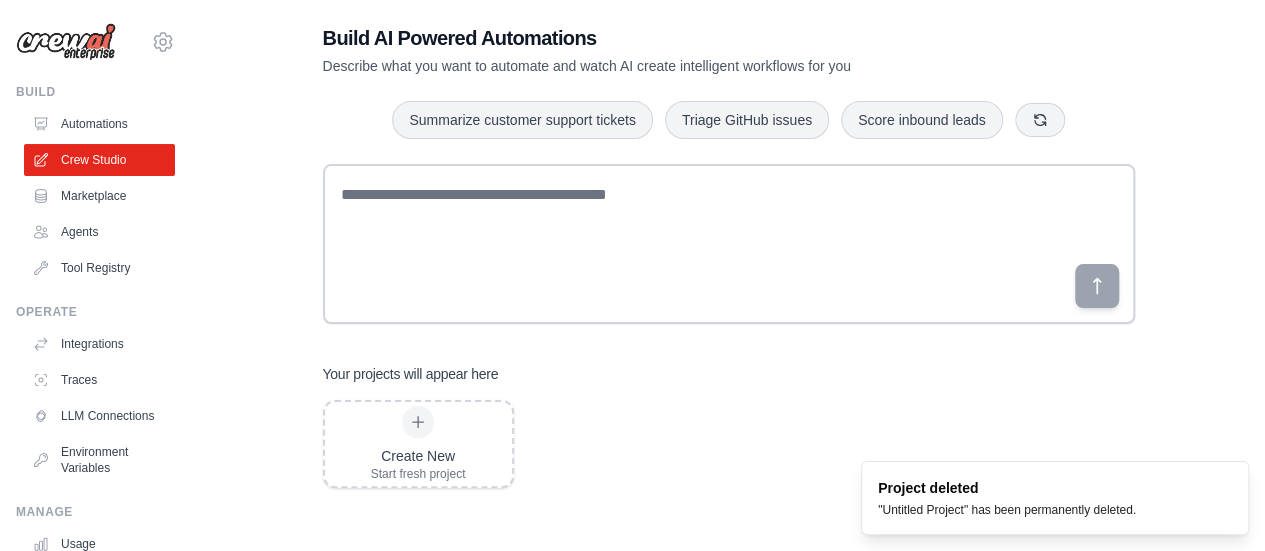 click on "Marketplace" at bounding box center (99, 196) 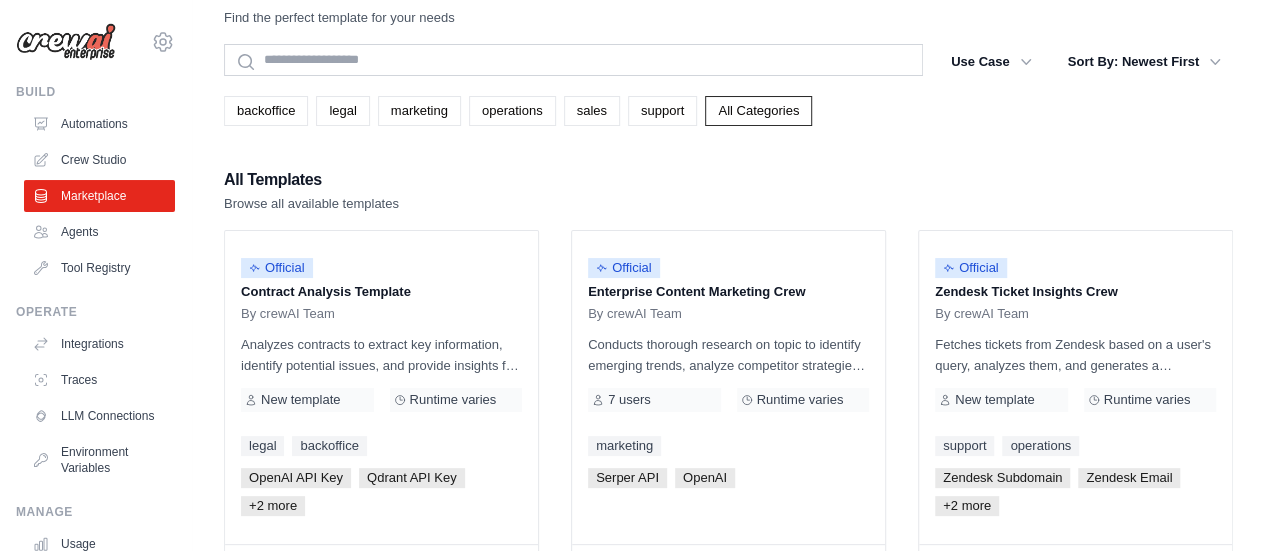 scroll, scrollTop: 0, scrollLeft: 0, axis: both 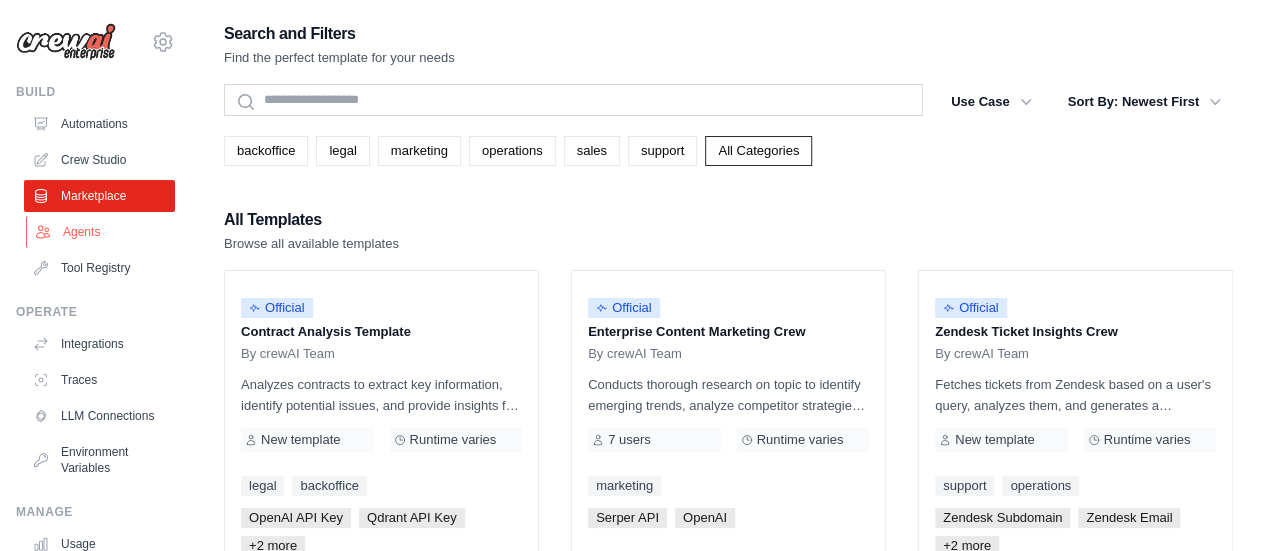 click on "Agents" at bounding box center [101, 232] 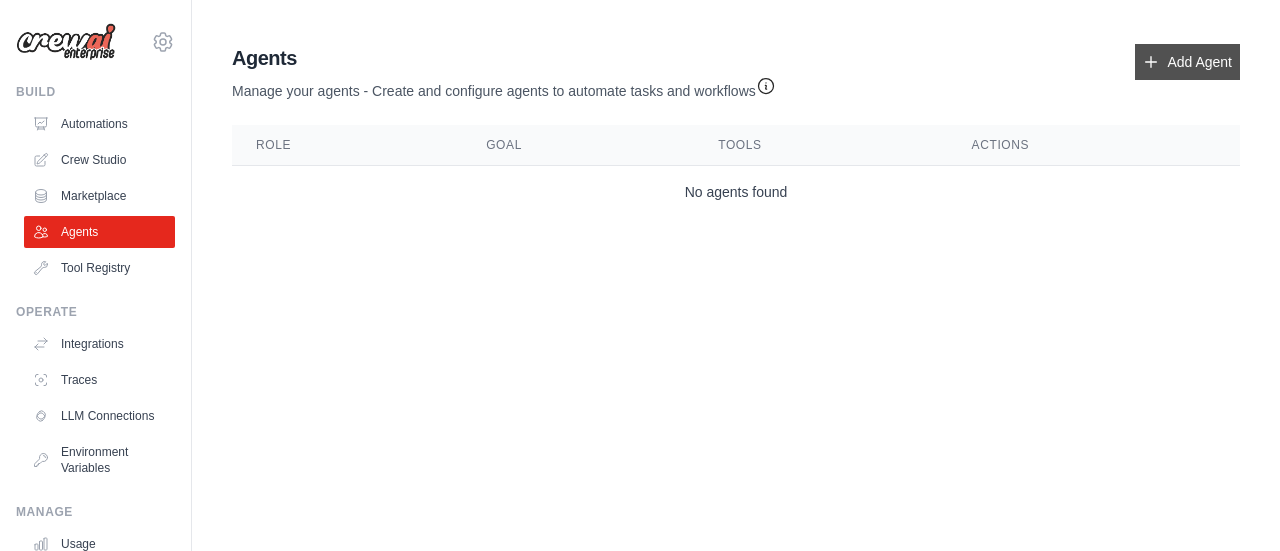 click on "Add Agent" at bounding box center (1187, 62) 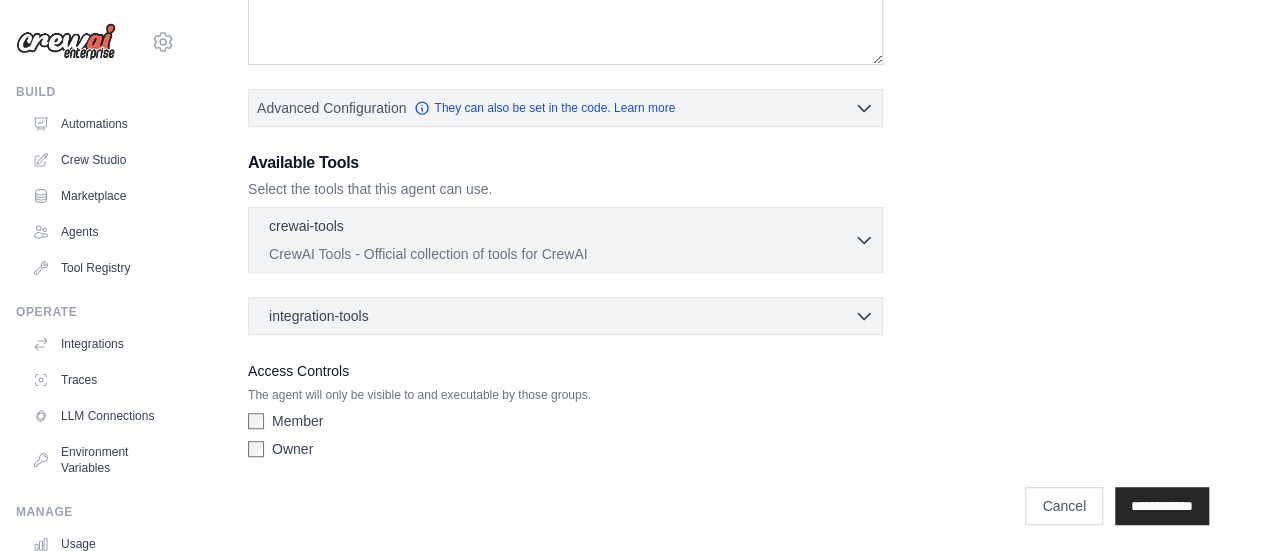 scroll, scrollTop: 420, scrollLeft: 0, axis: vertical 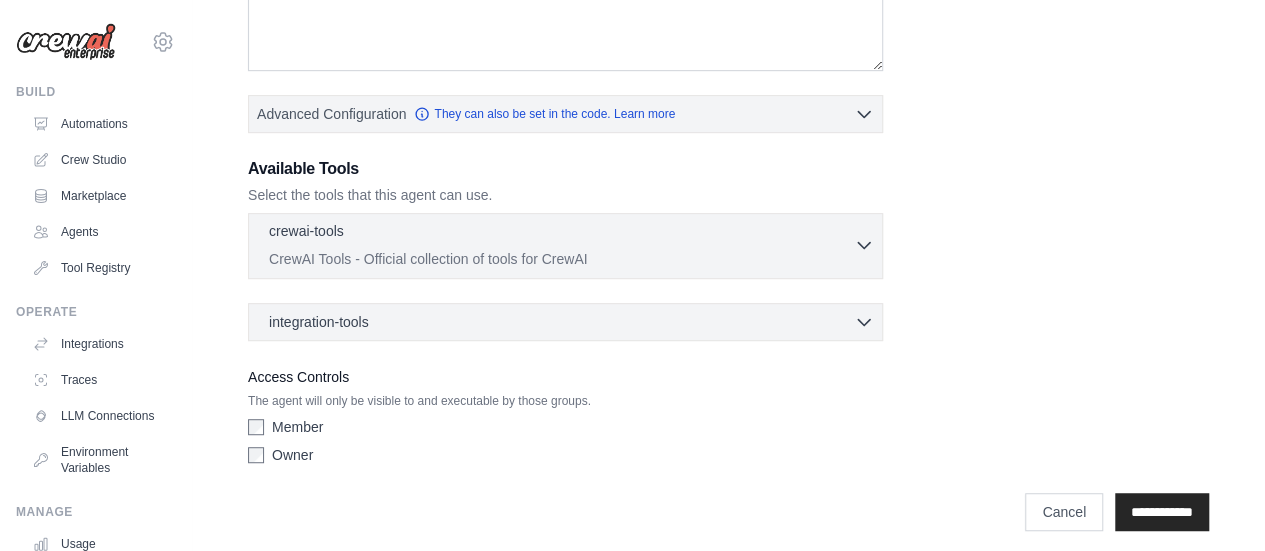 click on "crewai-tools
0 selected
CrewAI Tools - Official collection of tools for CrewAI" at bounding box center (565, 245) 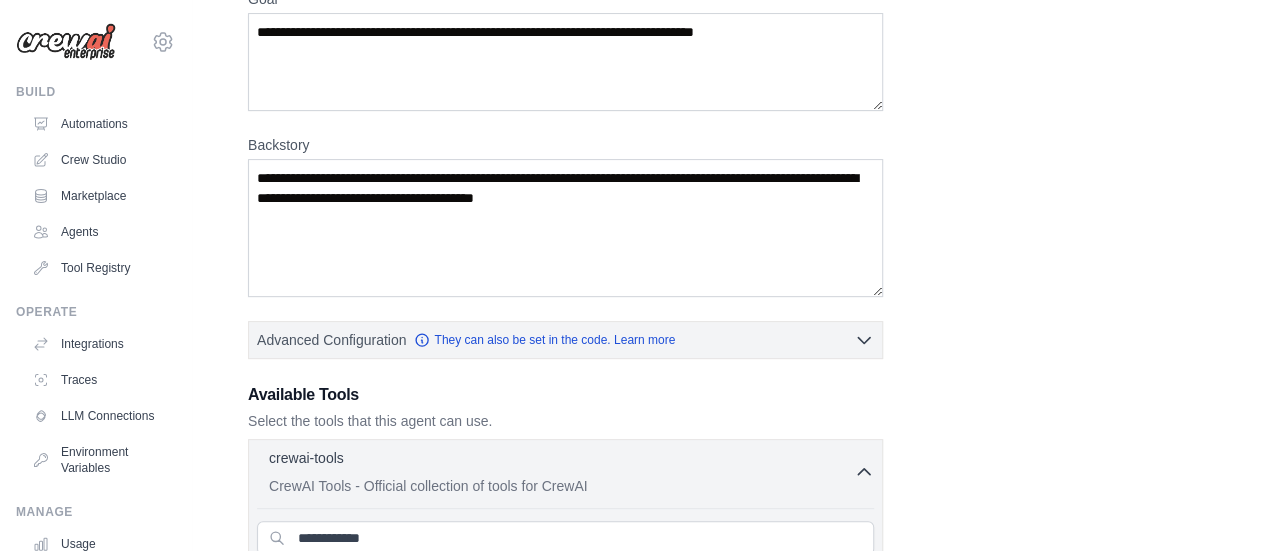 scroll, scrollTop: 0, scrollLeft: 0, axis: both 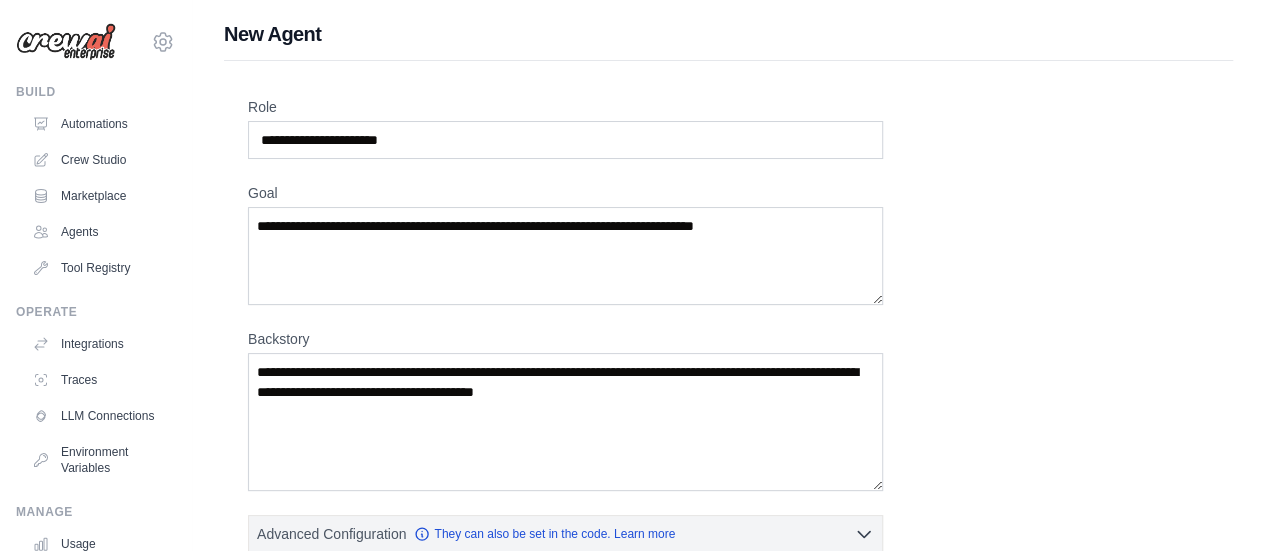 click on "Role
Goal
Backstory
Advanced Configuration
They can also be set in the code. Learn more
Enable reasoning" at bounding box center [728, 2468] 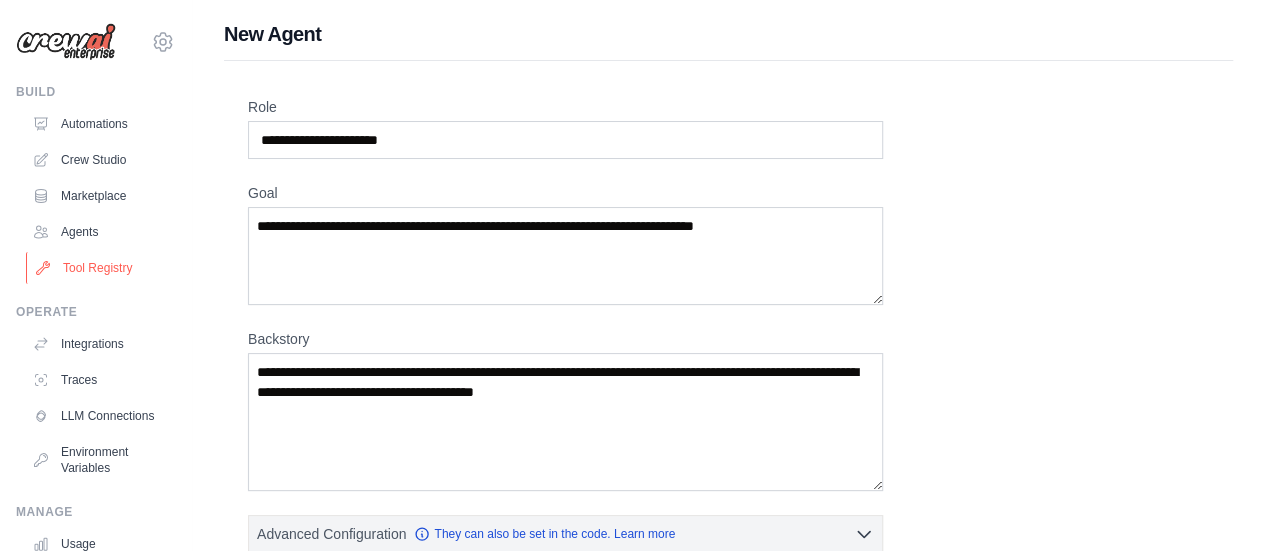 click on "Tool Registry" at bounding box center (101, 268) 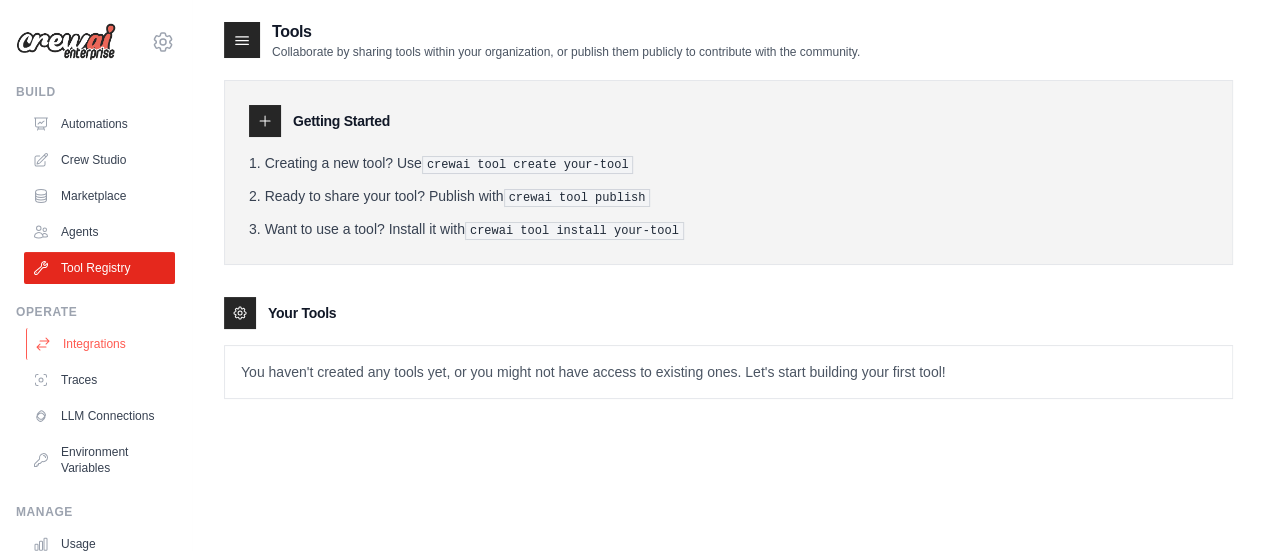 click on "Integrations" at bounding box center [101, 344] 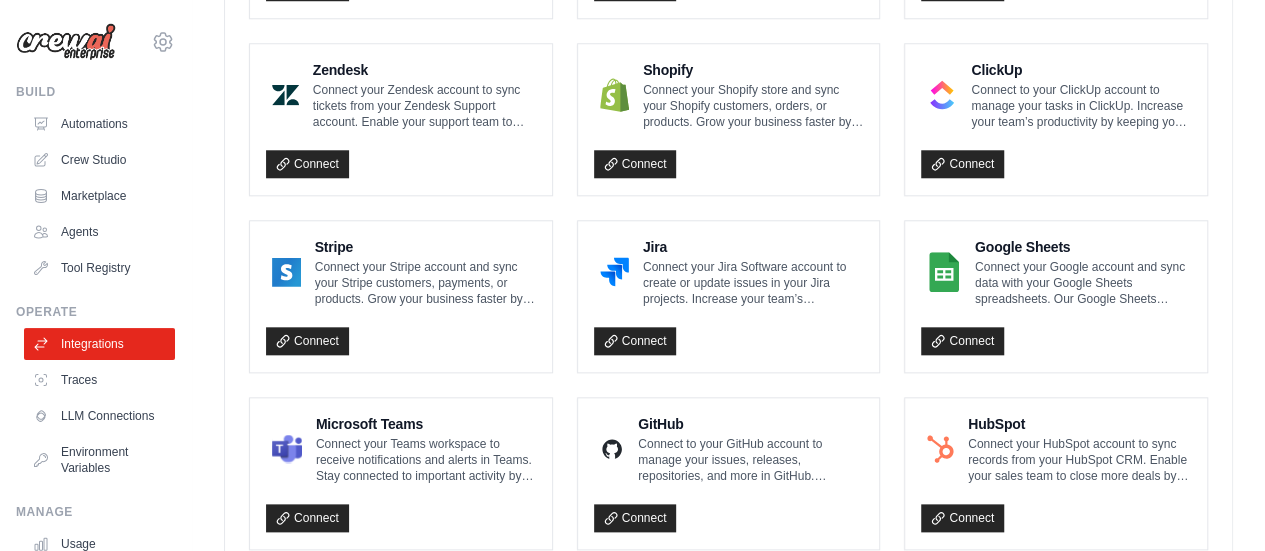 scroll, scrollTop: 915, scrollLeft: 0, axis: vertical 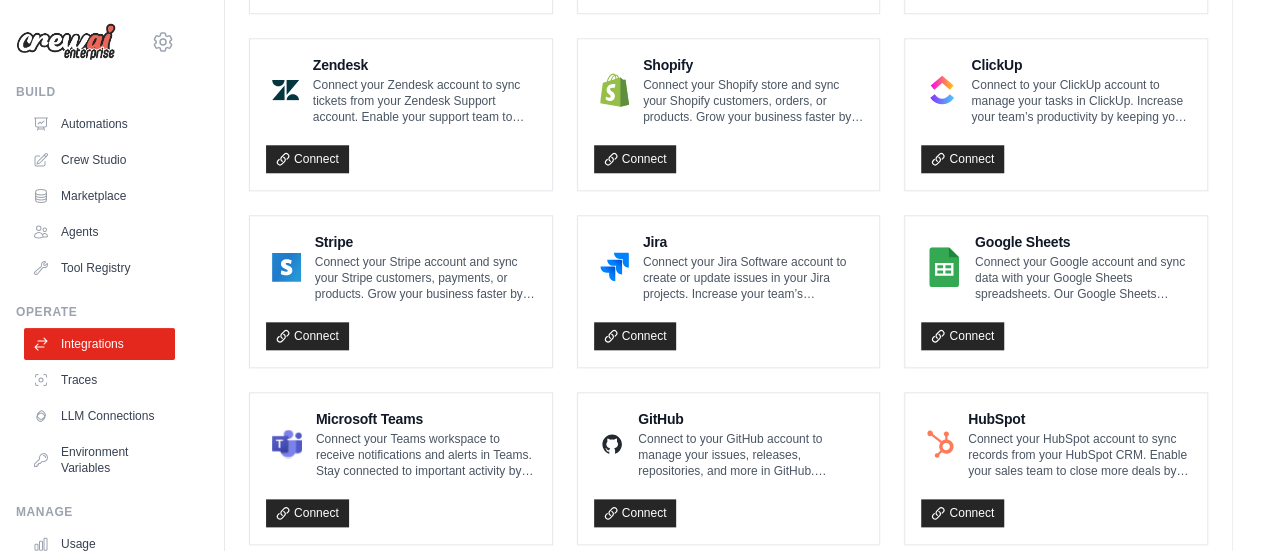 click on "Connect to your GitHub account to manage your issues, releases, repositories, and more in GitHub. Increase your team’s productivity by keeping your GitHub account up to date - without manual data entry.
Our GitHub integration enables you to:
• Create and sync issues in your GitHub account
• Tag issues and automate creating comments in your GitHub account
• Receive updates when entities are created or updated in your GitHub account" at bounding box center [750, 455] 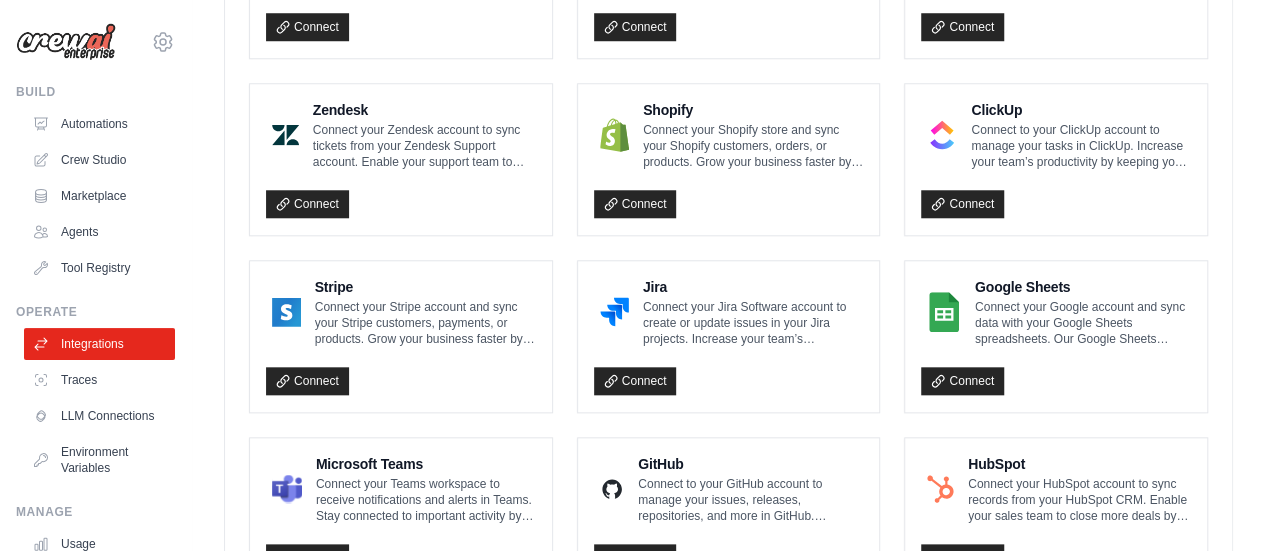 scroll, scrollTop: 869, scrollLeft: 0, axis: vertical 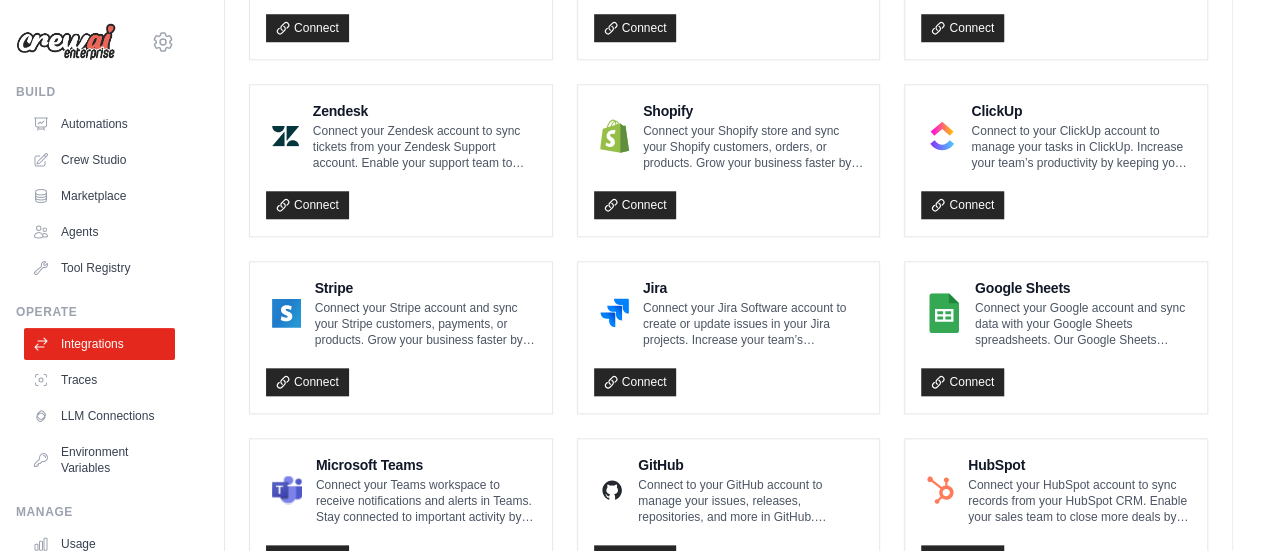 click on "Connect your Jira Software account to create or update issues in your Jira projects. Increase your team’s productivity by keeping your Jira projects and issues up to date - without manual data entry.
Our Jira integration enables you to:
• Automatically create or update issues in Jira
• Sync issues from Jira
• Receive updates when issues are created or updated in Jira" at bounding box center [753, 324] 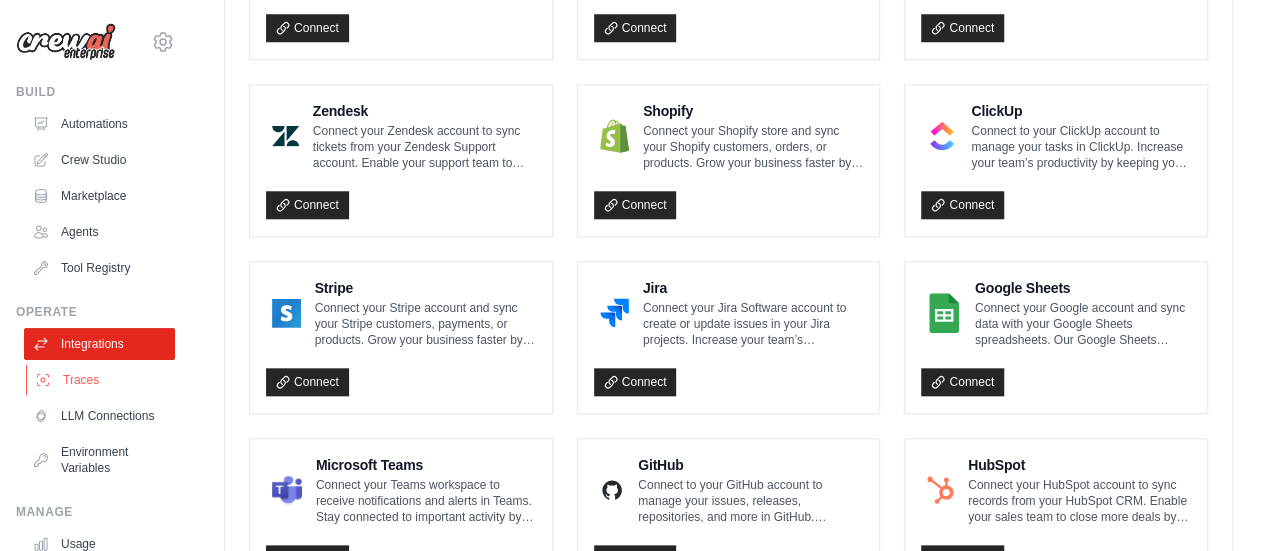 click on "Traces" at bounding box center [101, 380] 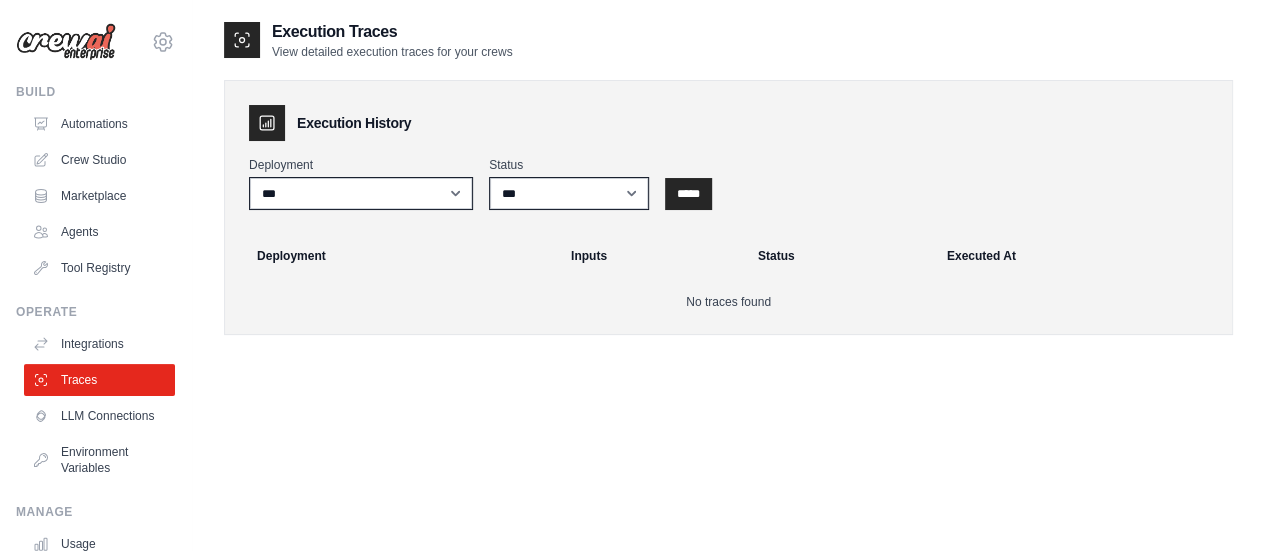 scroll, scrollTop: 40, scrollLeft: 0, axis: vertical 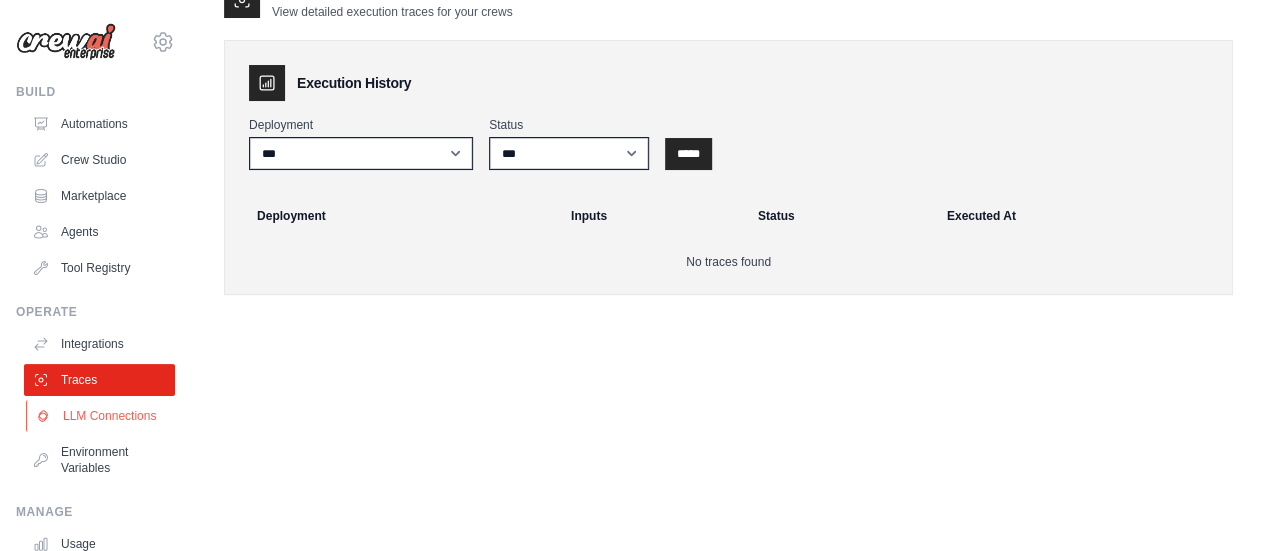 click on "LLM Connections" at bounding box center [101, 416] 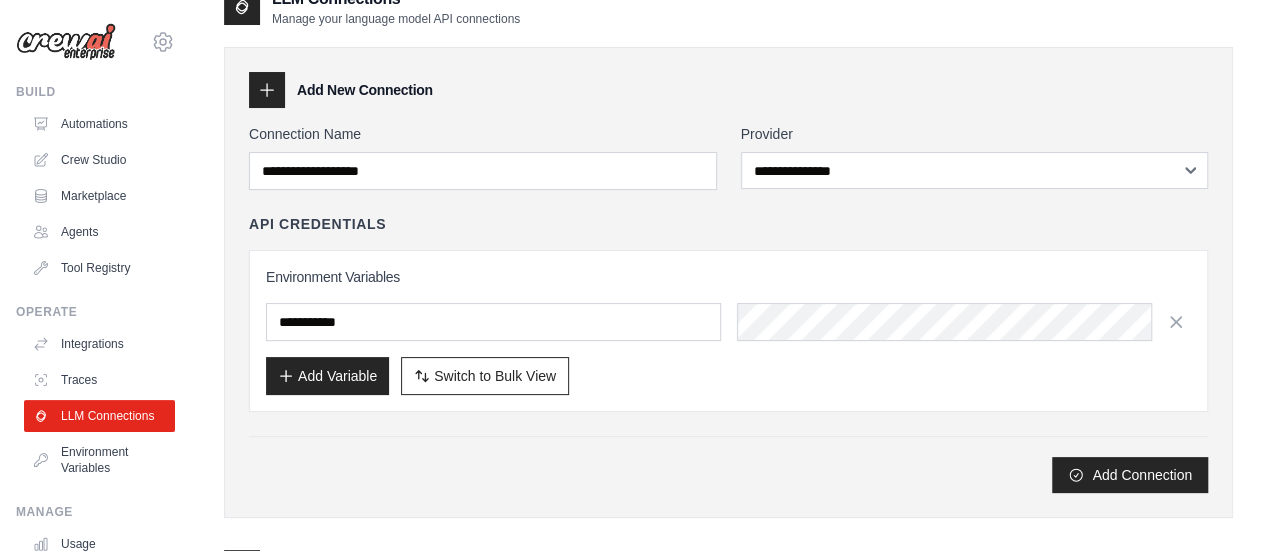 scroll, scrollTop: 0, scrollLeft: 0, axis: both 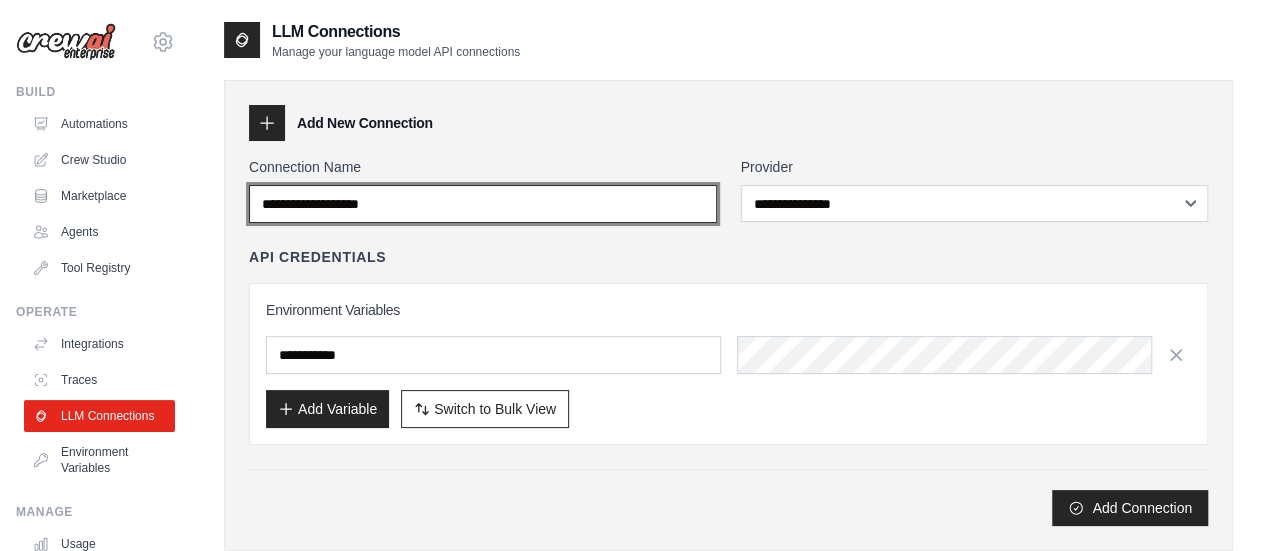 click on "Connection Name" at bounding box center [483, 204] 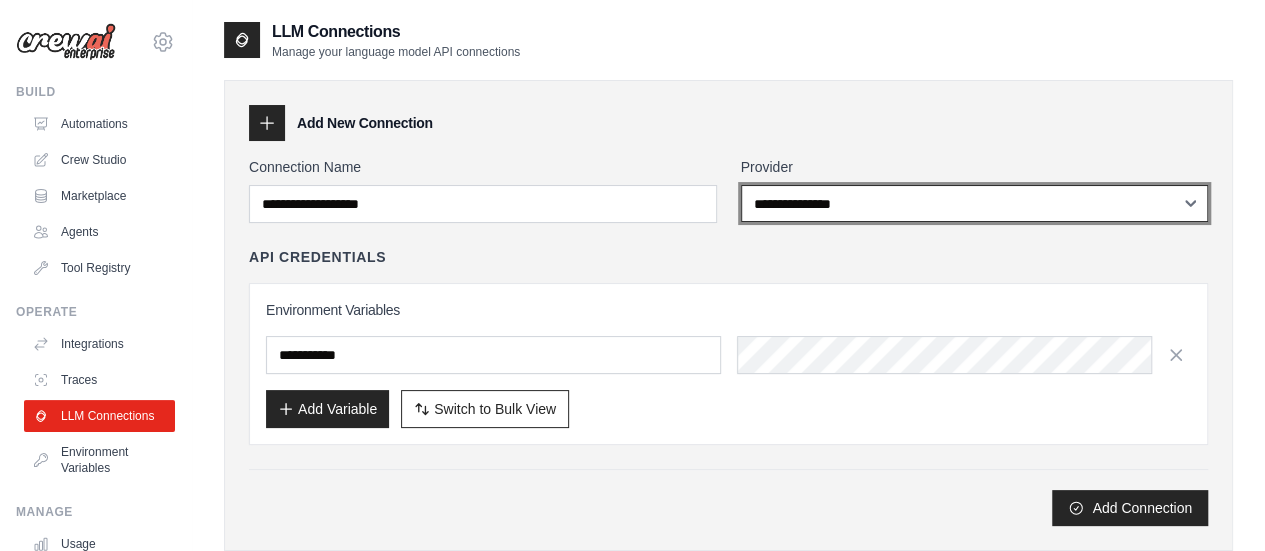 click on "**********" at bounding box center (975, 203) 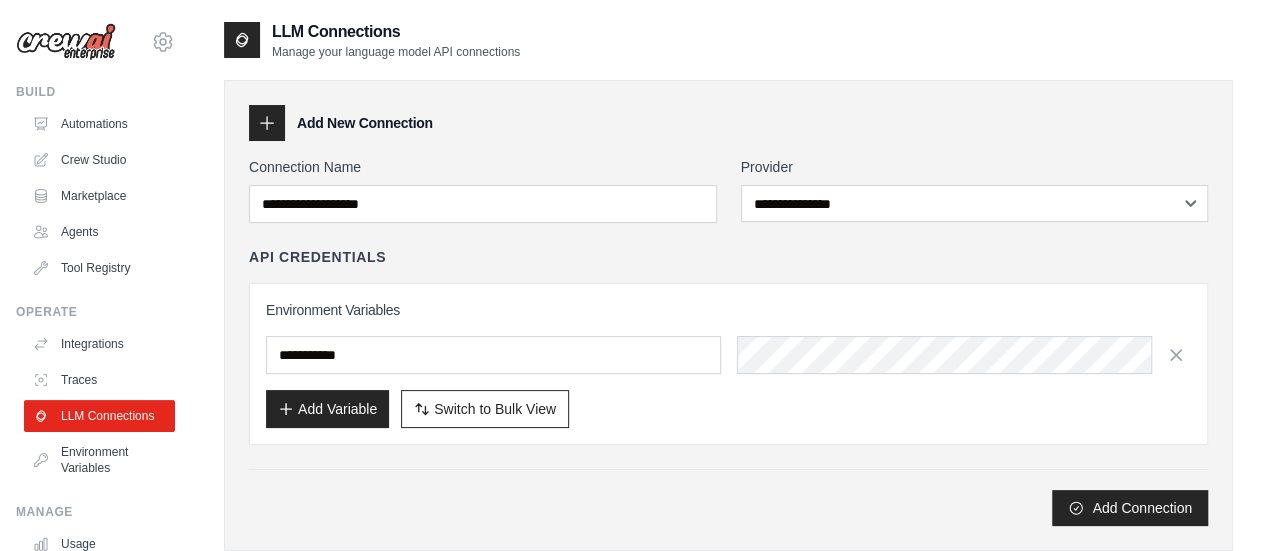 click on "API Credentials" at bounding box center (728, 257) 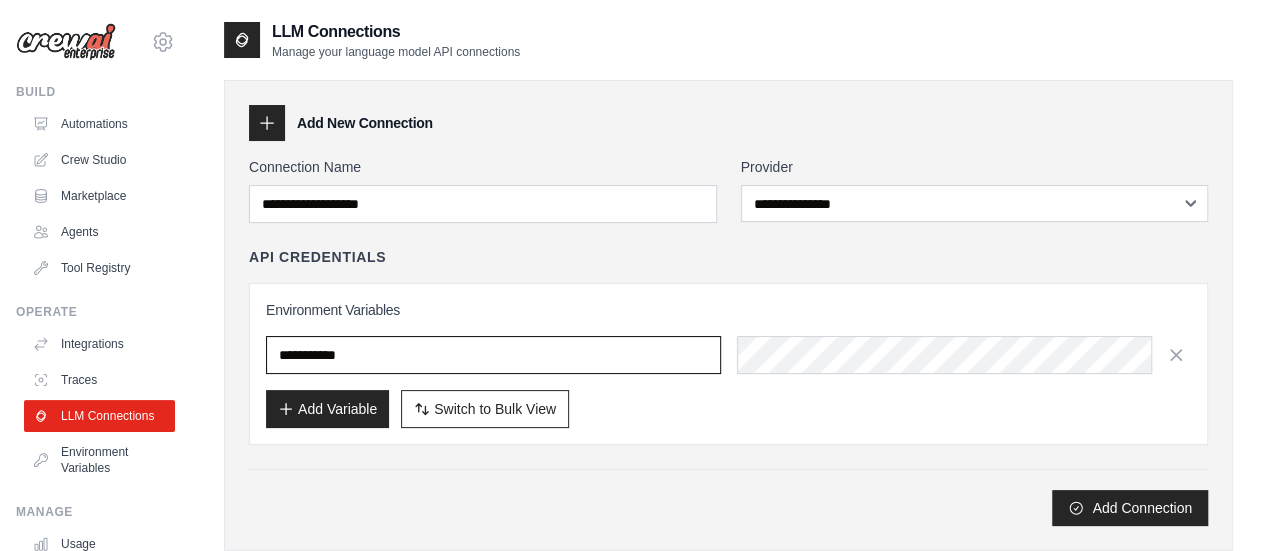 click at bounding box center [493, 355] 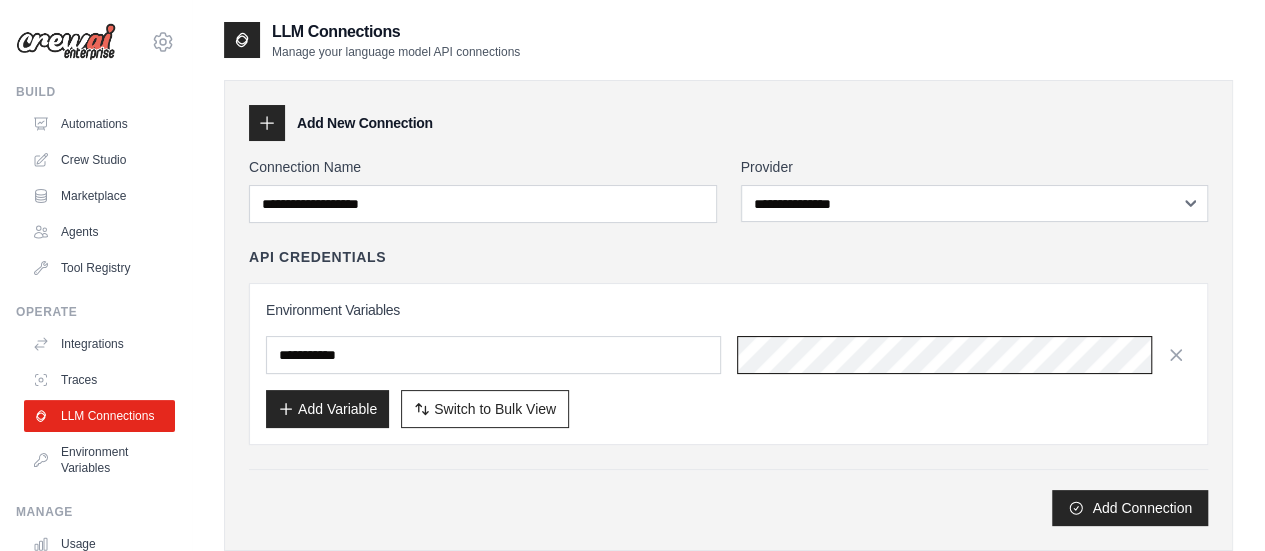 scroll, scrollTop: 166, scrollLeft: 0, axis: vertical 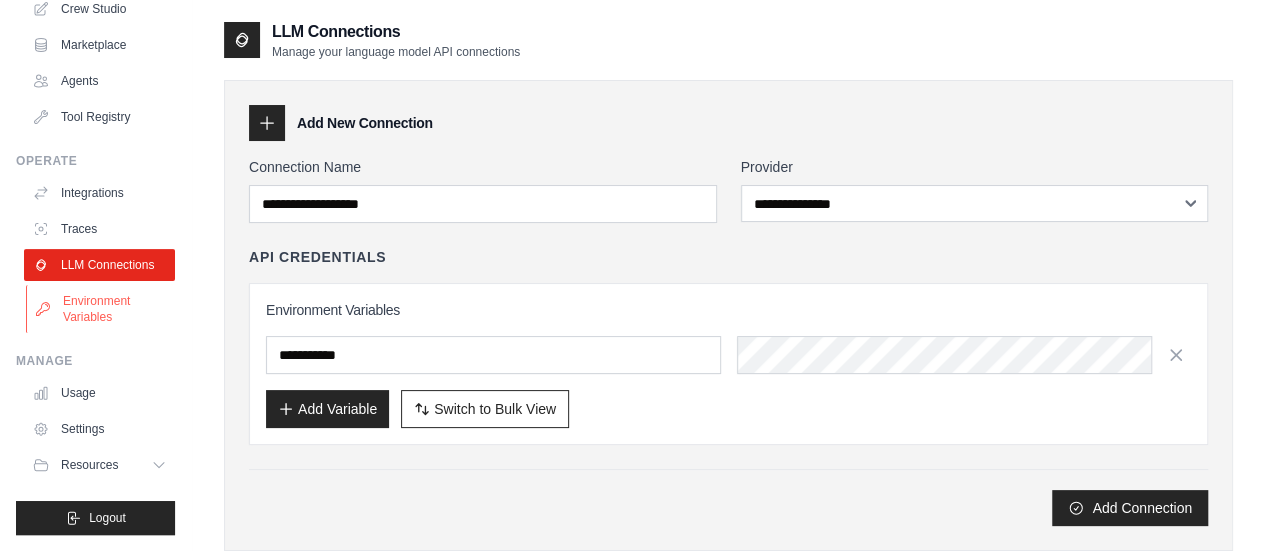 click on "Environment Variables" at bounding box center [101, 309] 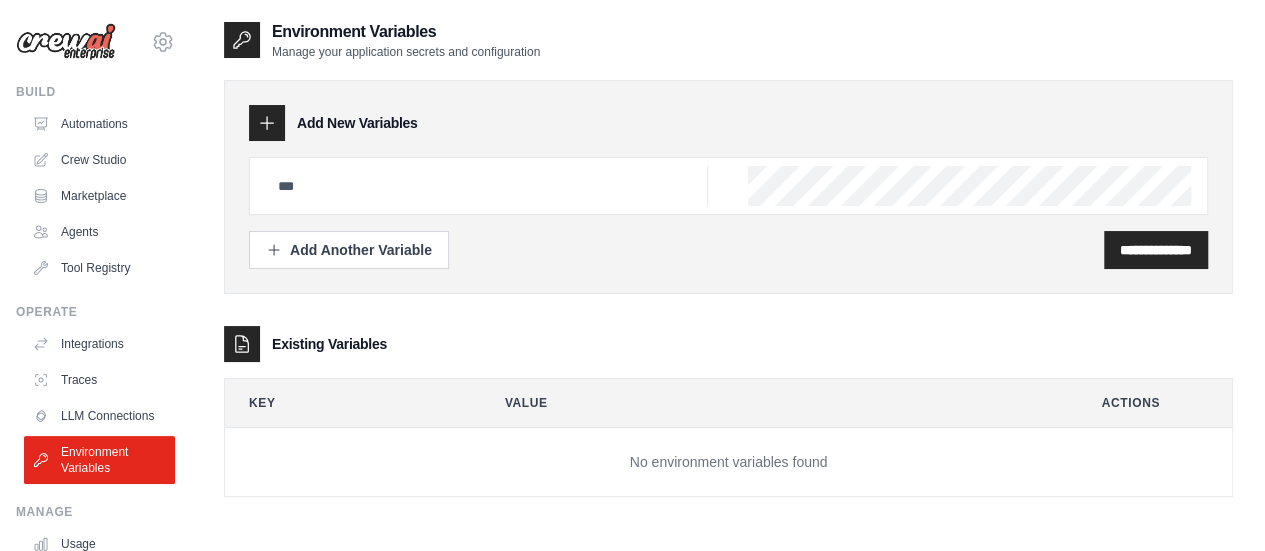scroll, scrollTop: 40, scrollLeft: 0, axis: vertical 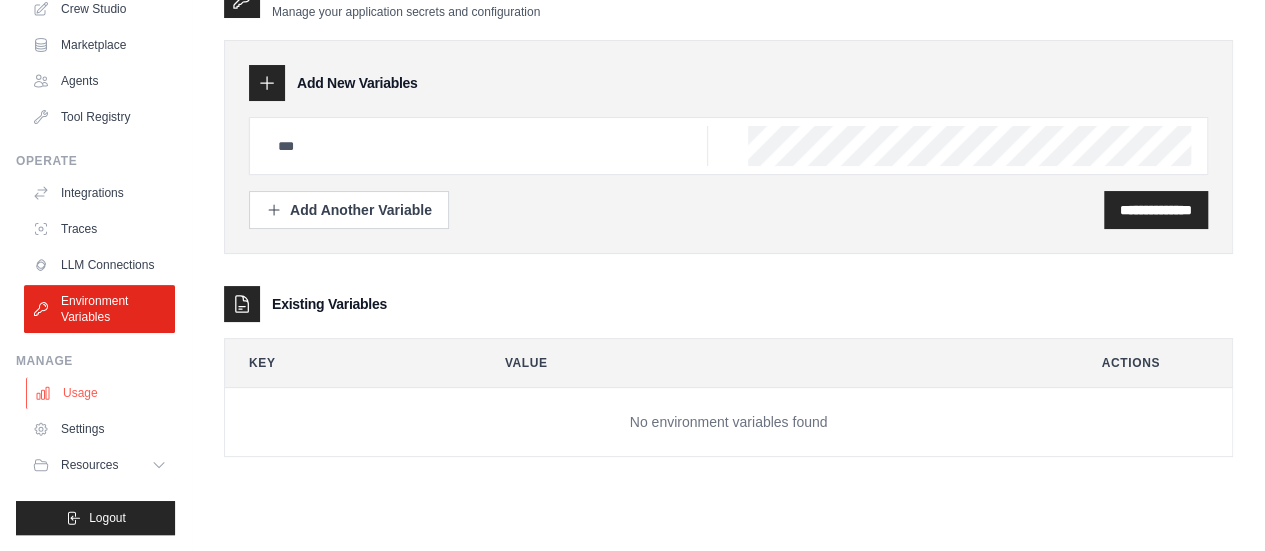 click on "Usage" at bounding box center [101, 393] 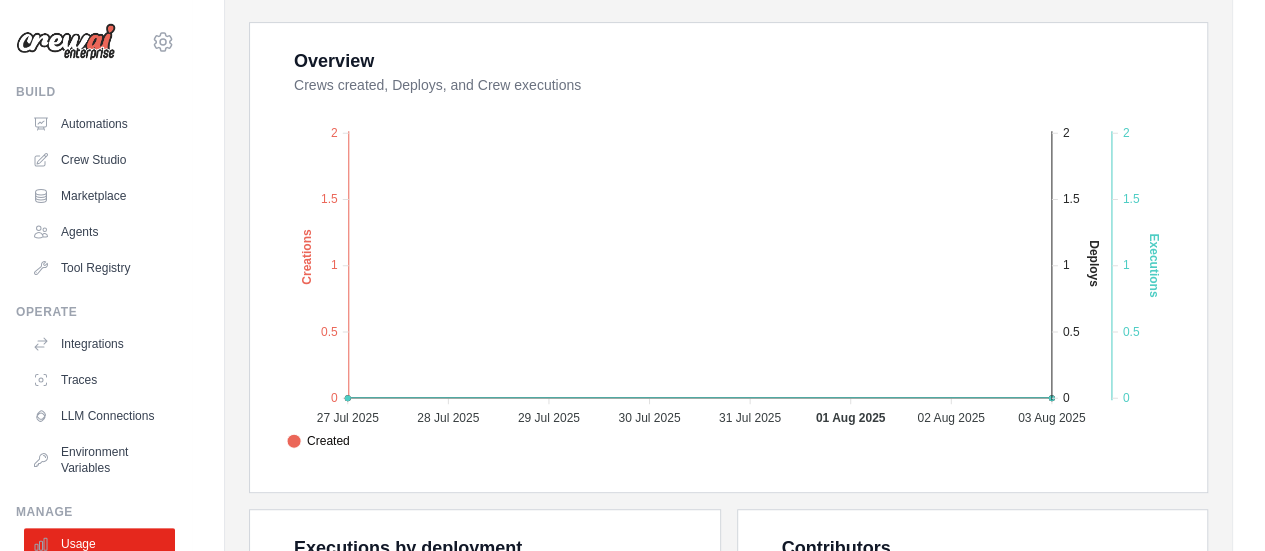 scroll, scrollTop: 384, scrollLeft: 0, axis: vertical 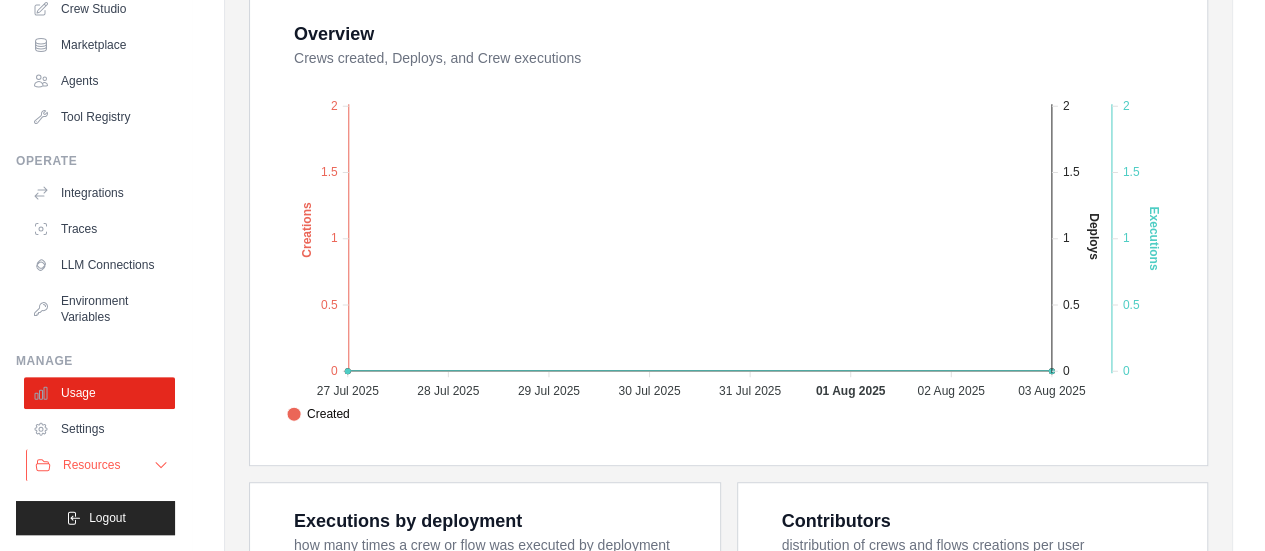 click 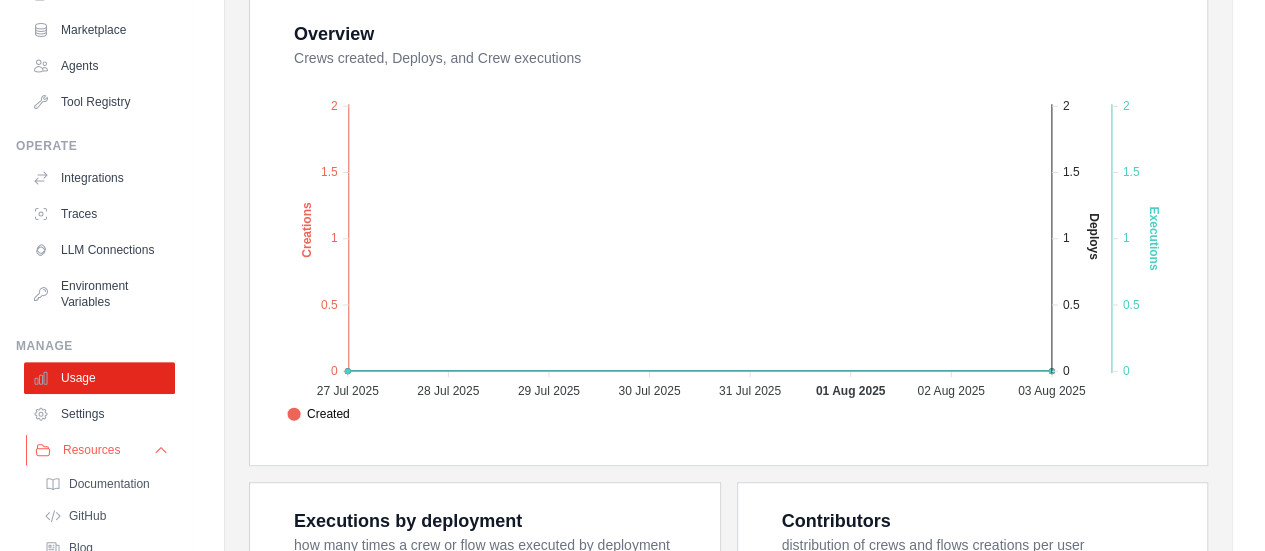scroll, scrollTop: 294, scrollLeft: 0, axis: vertical 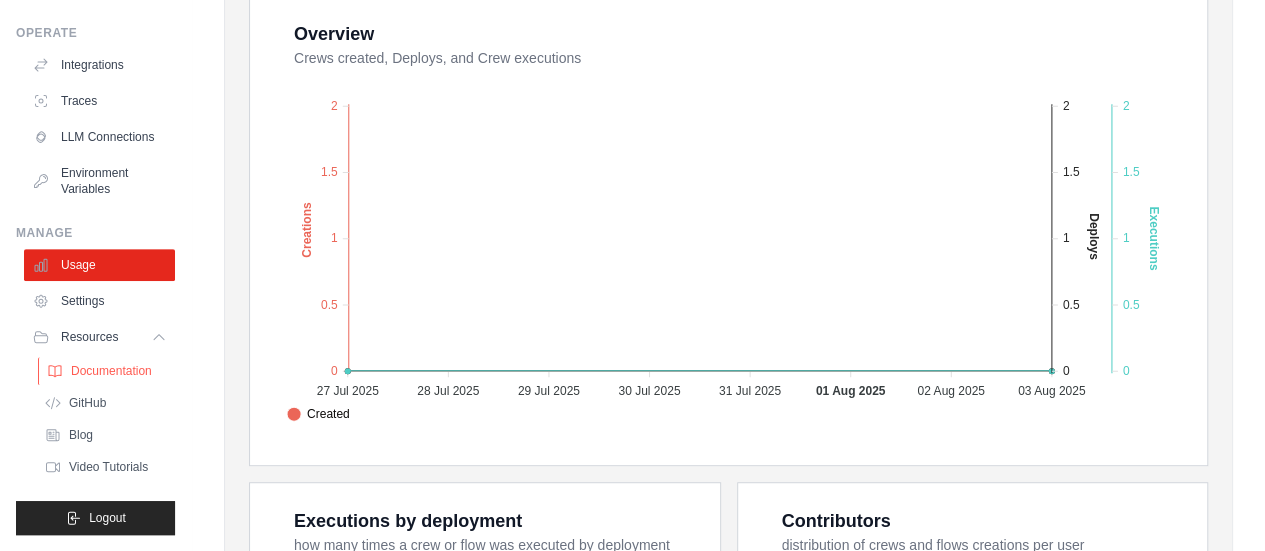 click on "Documentation" at bounding box center [111, 371] 